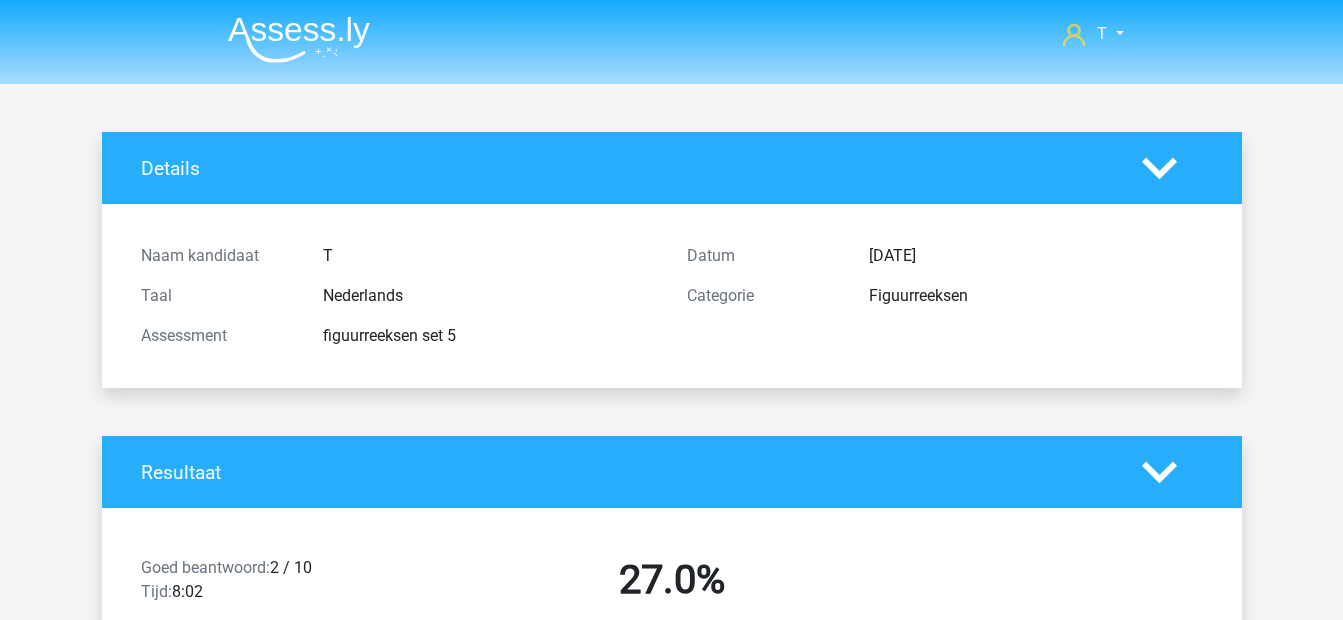 scroll, scrollTop: 1327, scrollLeft: 0, axis: vertical 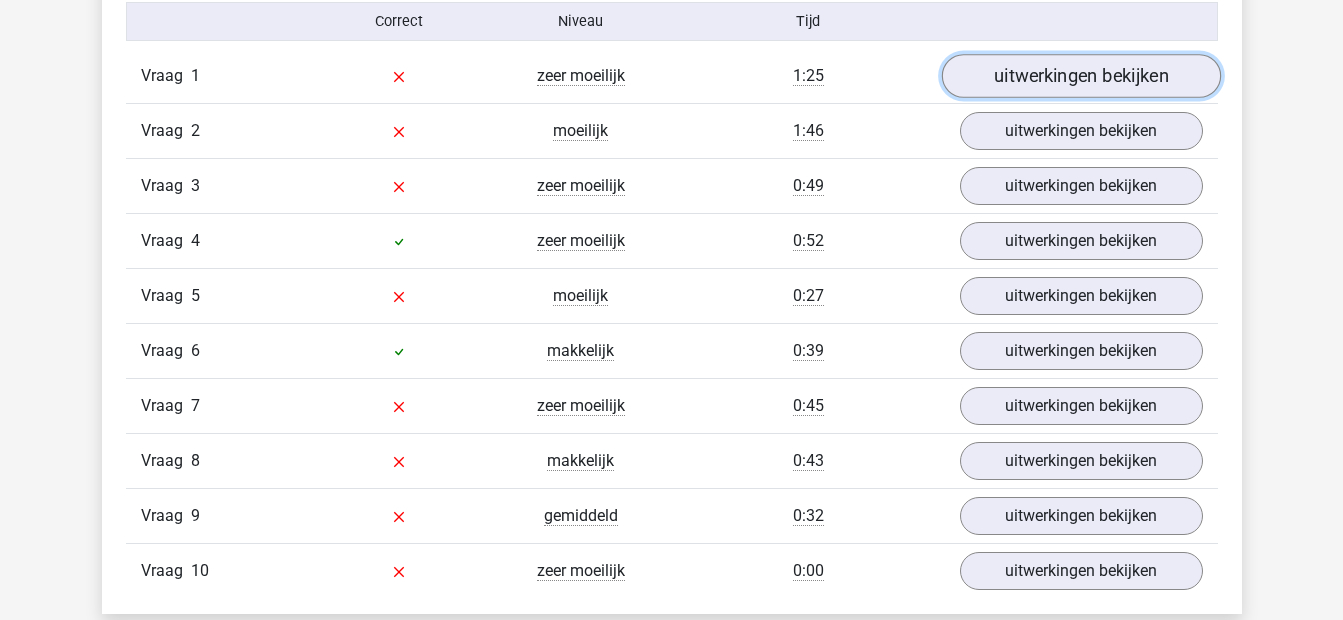 click on "uitwerkingen bekijken" at bounding box center (1080, 77) 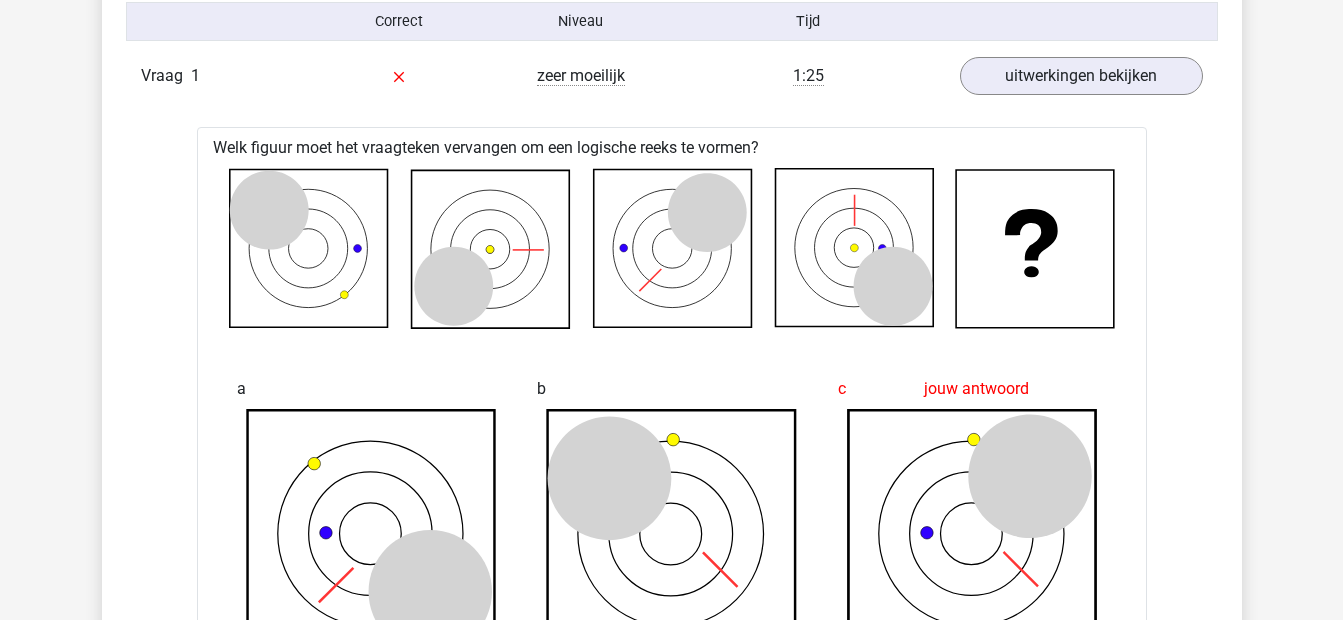 click on "T
thonydekoning@outlook.com" at bounding box center [671, 1215] 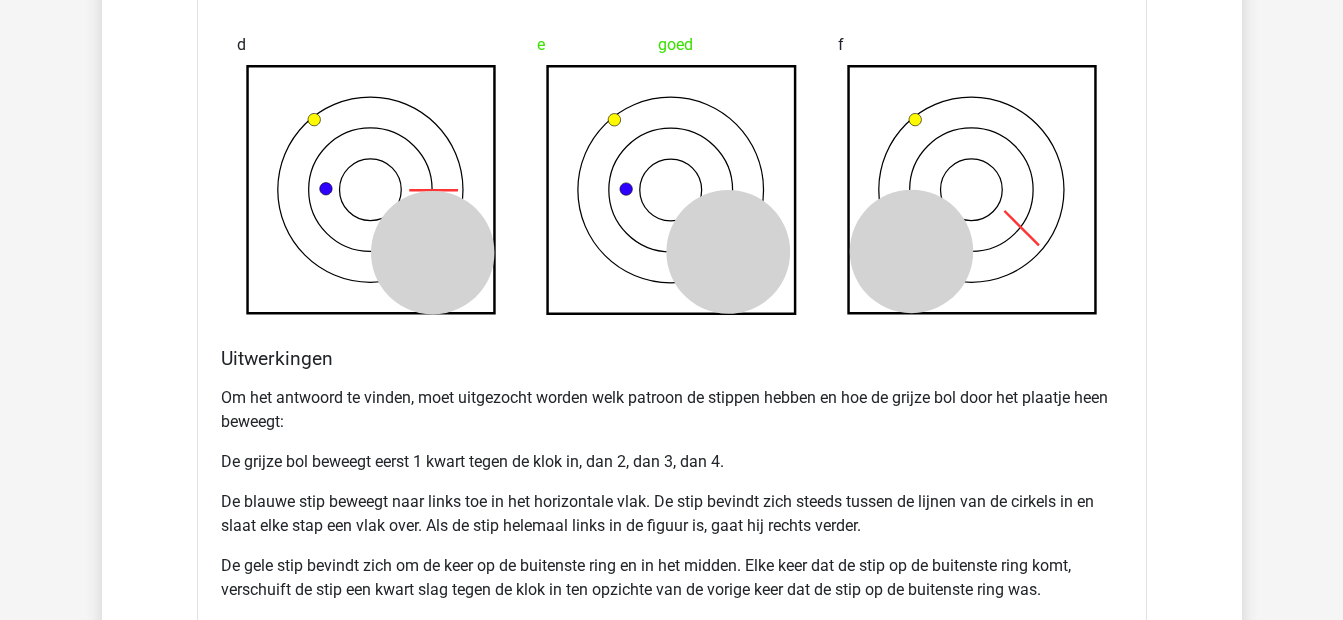 scroll, scrollTop: 1994, scrollLeft: 0, axis: vertical 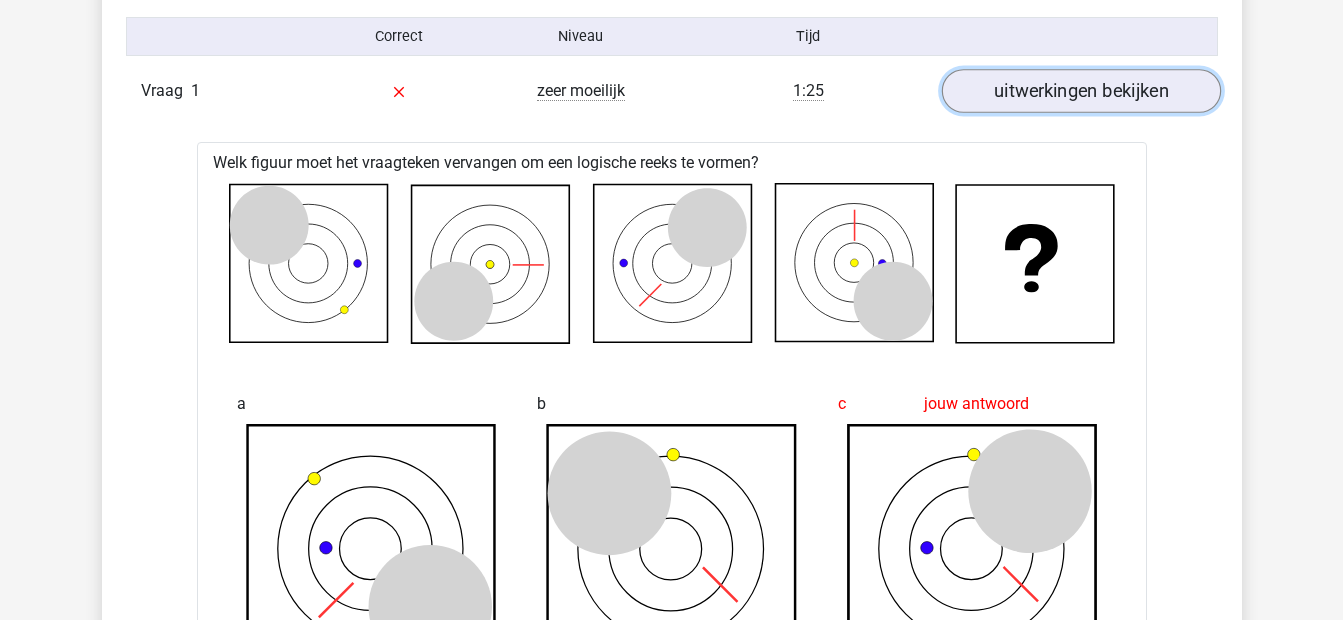 click on "uitwerkingen bekijken" at bounding box center [1080, 92] 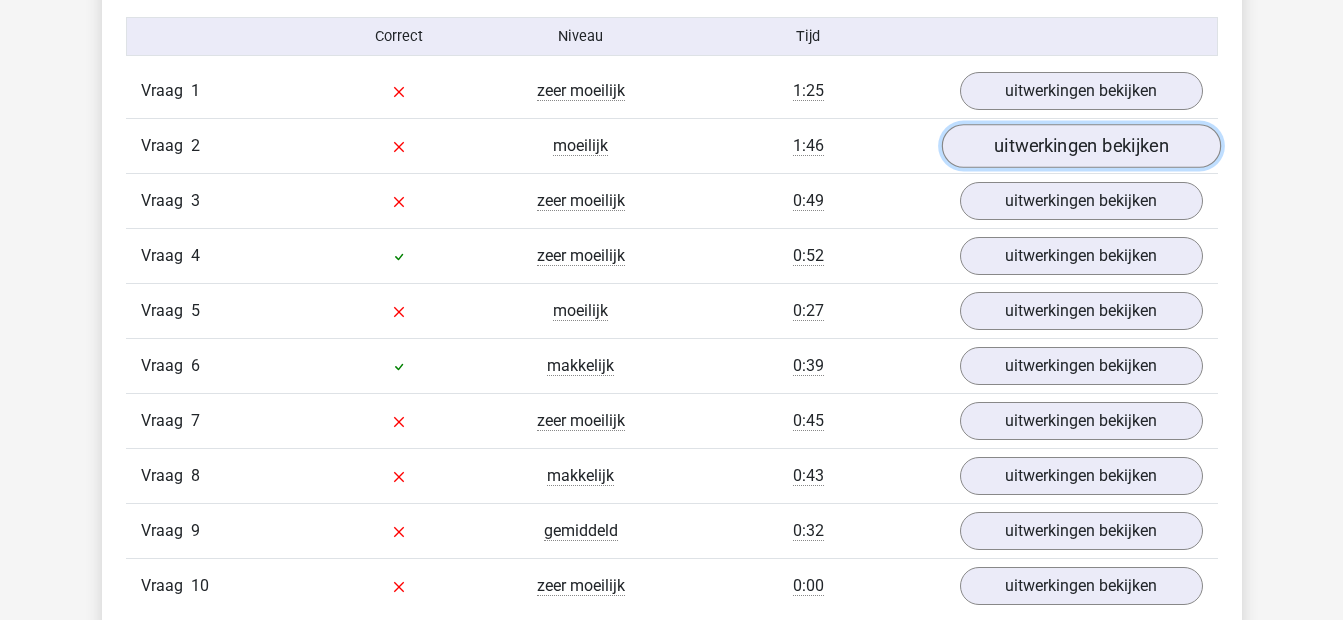 click on "uitwerkingen bekijken" at bounding box center (1080, 147) 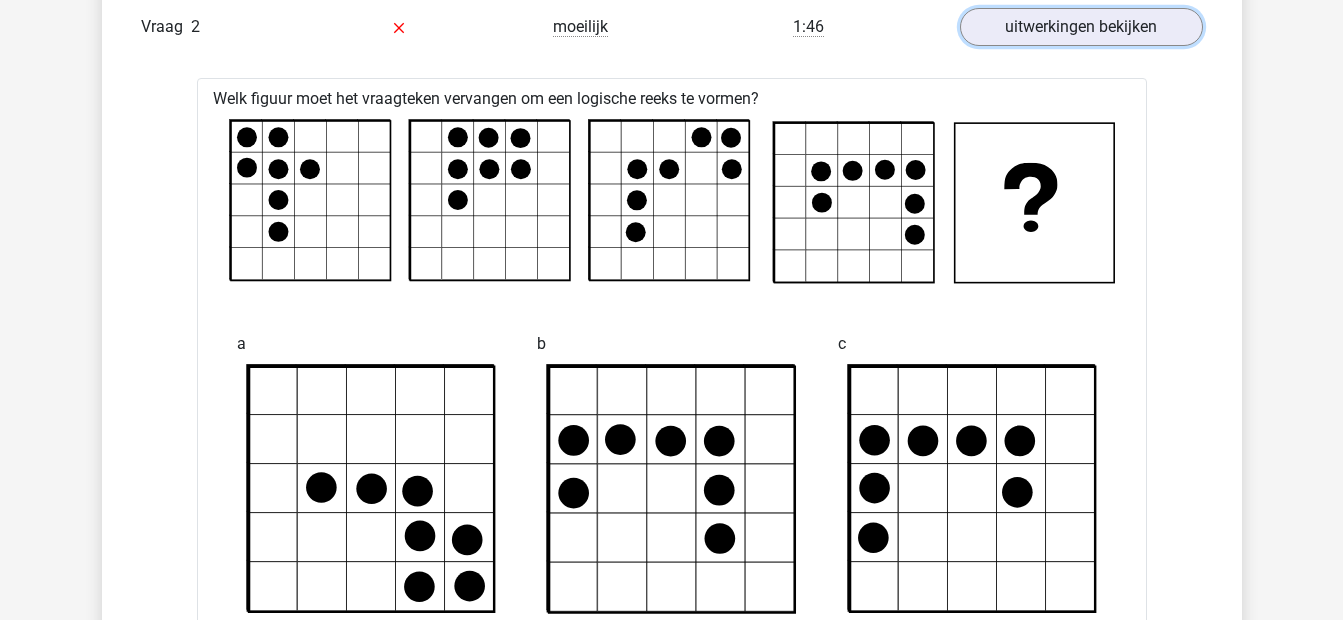 scroll, scrollTop: 1389, scrollLeft: 0, axis: vertical 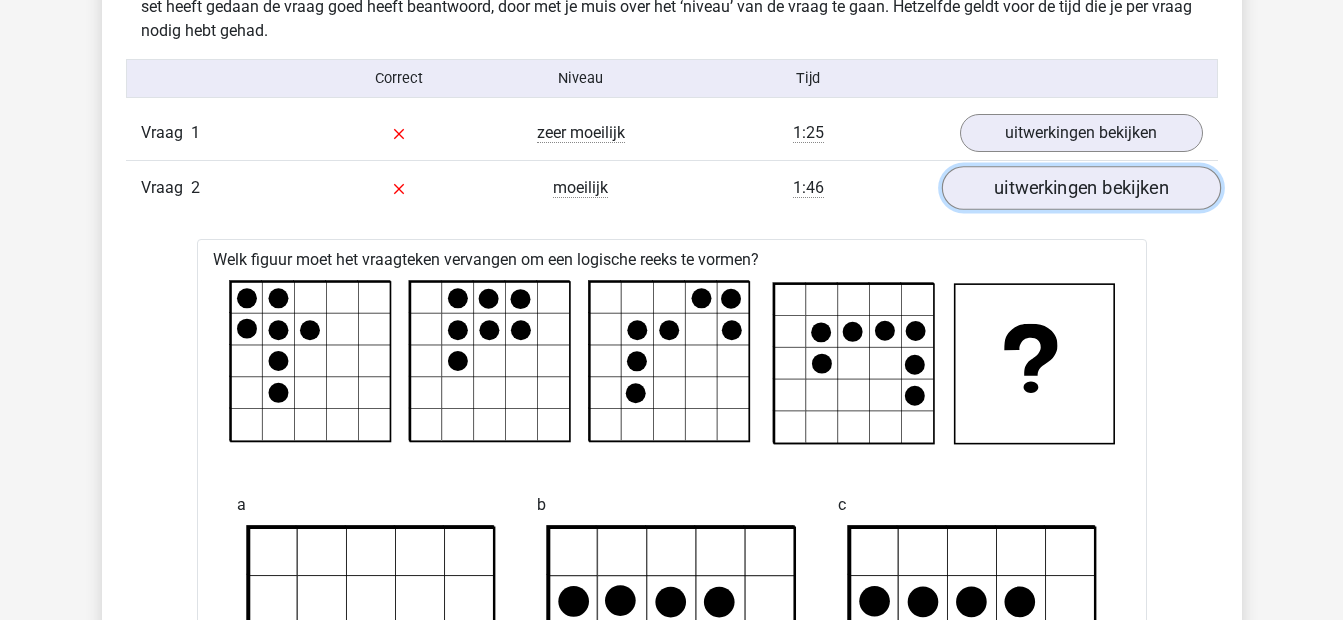 click on "uitwerkingen bekijken" at bounding box center [1080, 189] 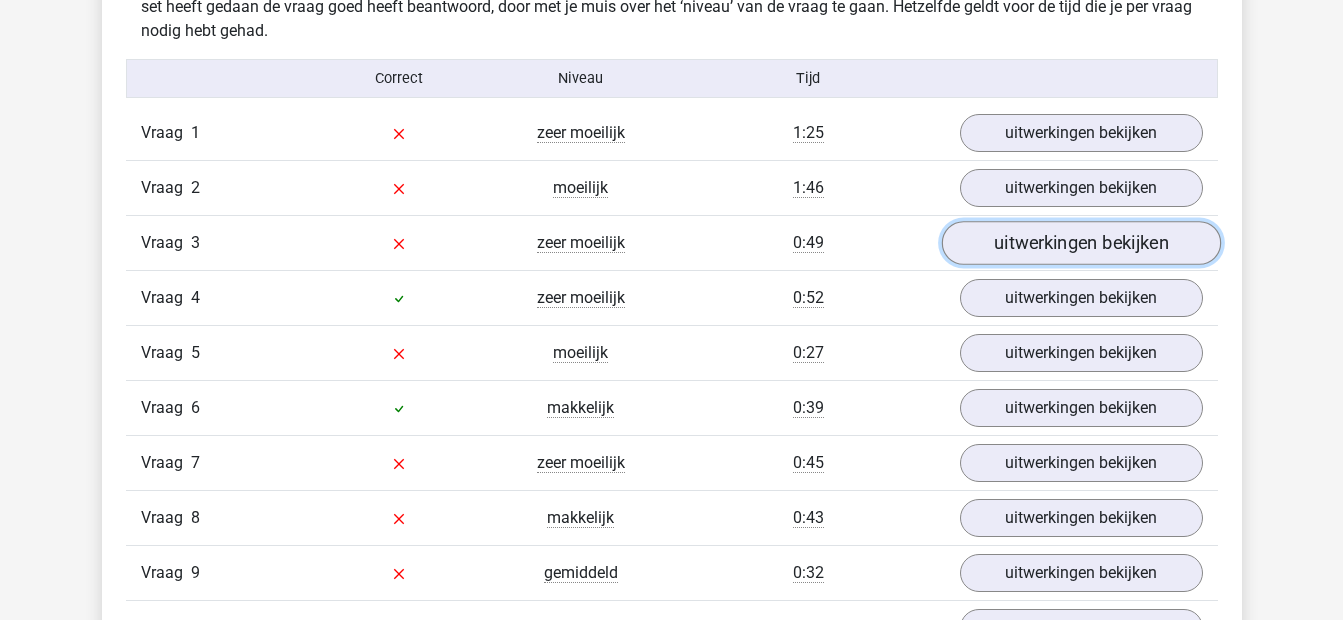 click on "uitwerkingen bekijken" at bounding box center (1080, 244) 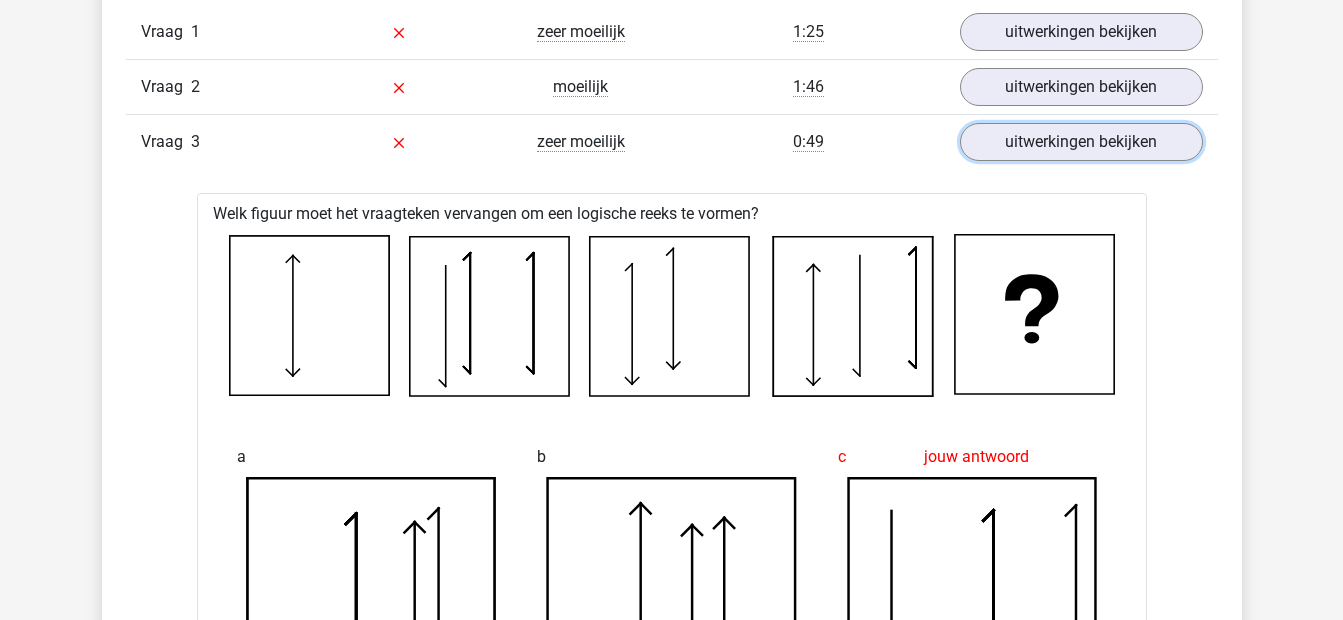 scroll, scrollTop: 1363, scrollLeft: 0, axis: vertical 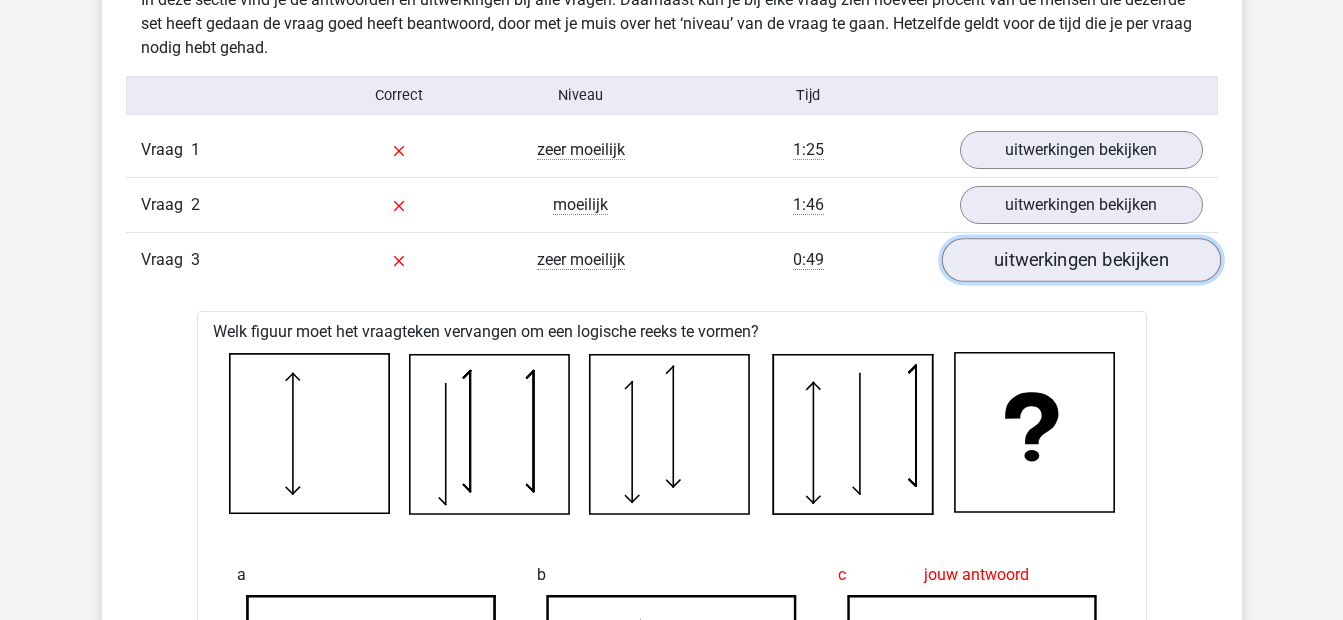 click on "uitwerkingen bekijken" at bounding box center [1080, 261] 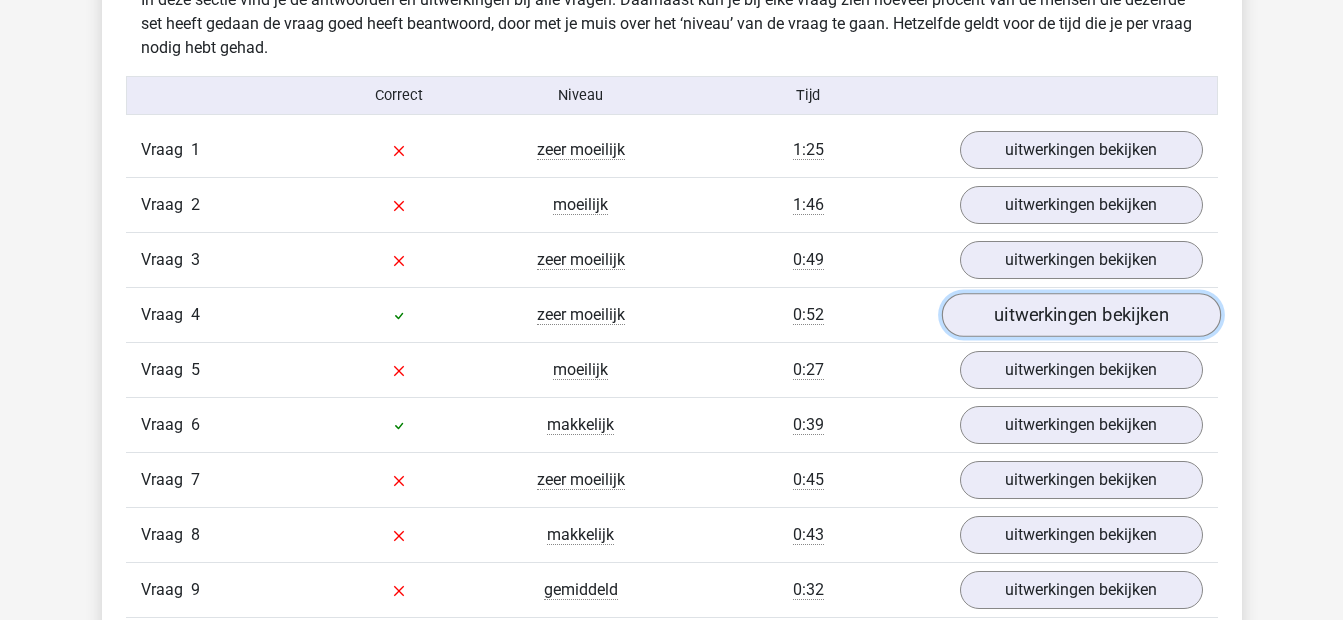 click on "uitwerkingen bekijken" at bounding box center [1080, 316] 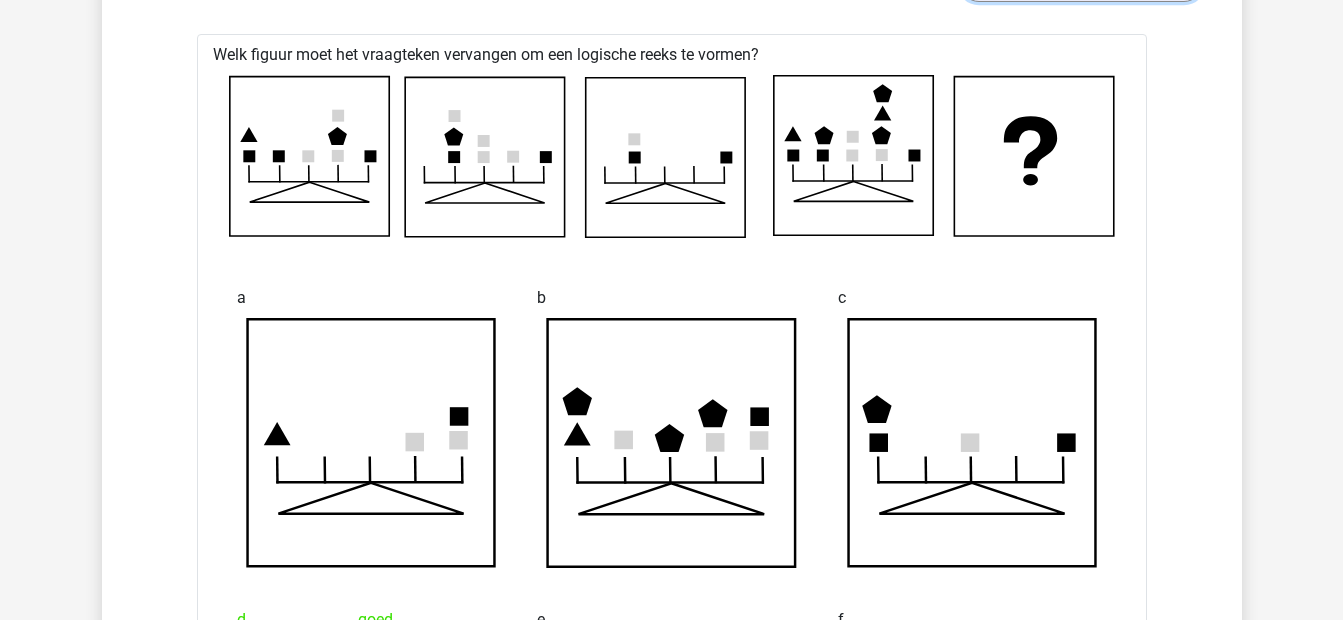 scroll, scrollTop: 1593, scrollLeft: 0, axis: vertical 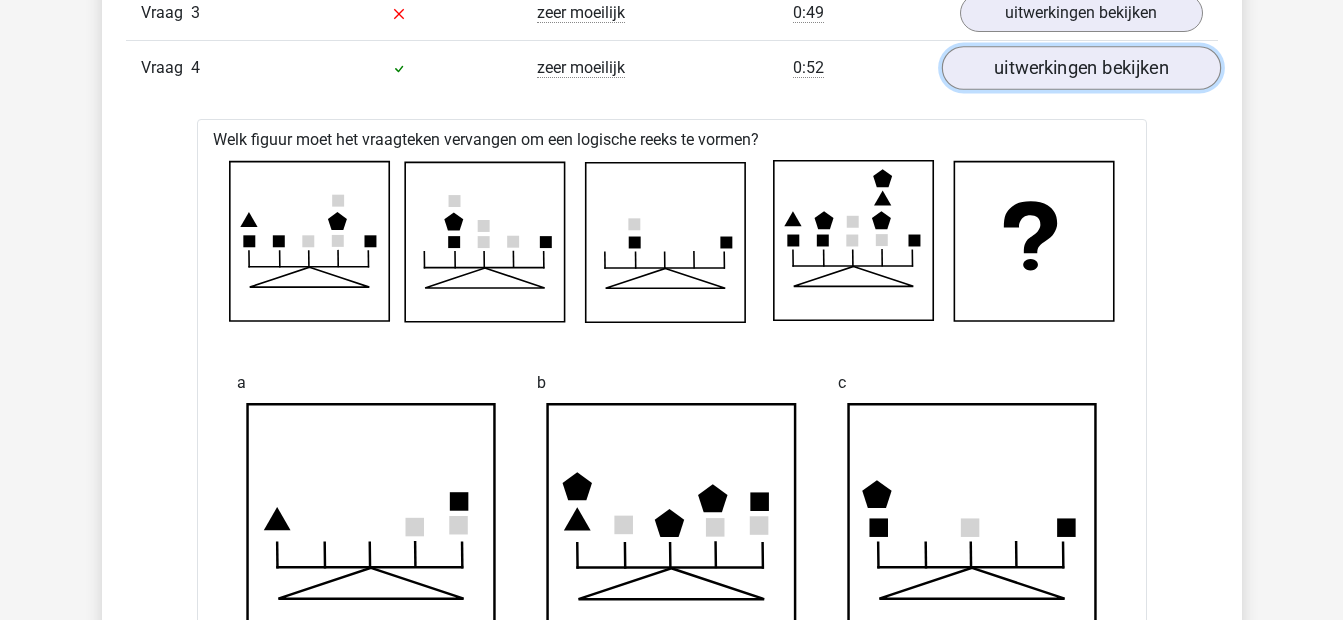 click on "uitwerkingen bekijken" at bounding box center (1080, 69) 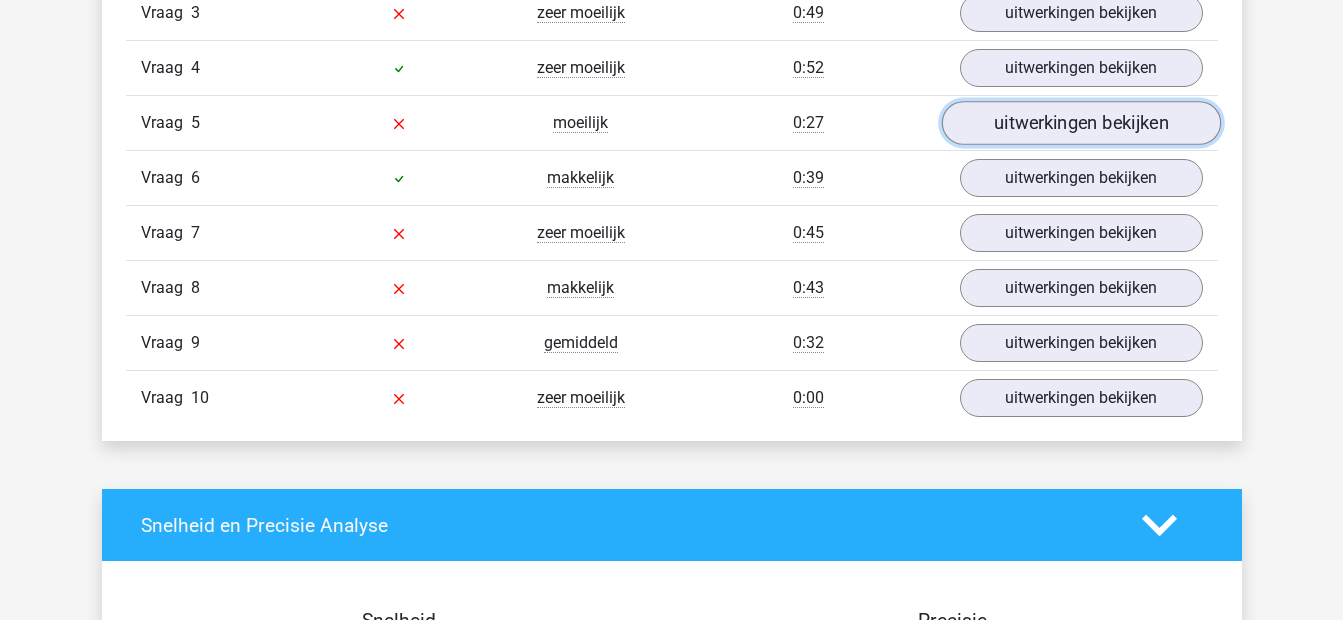 click on "uitwerkingen bekijken" at bounding box center (1080, 124) 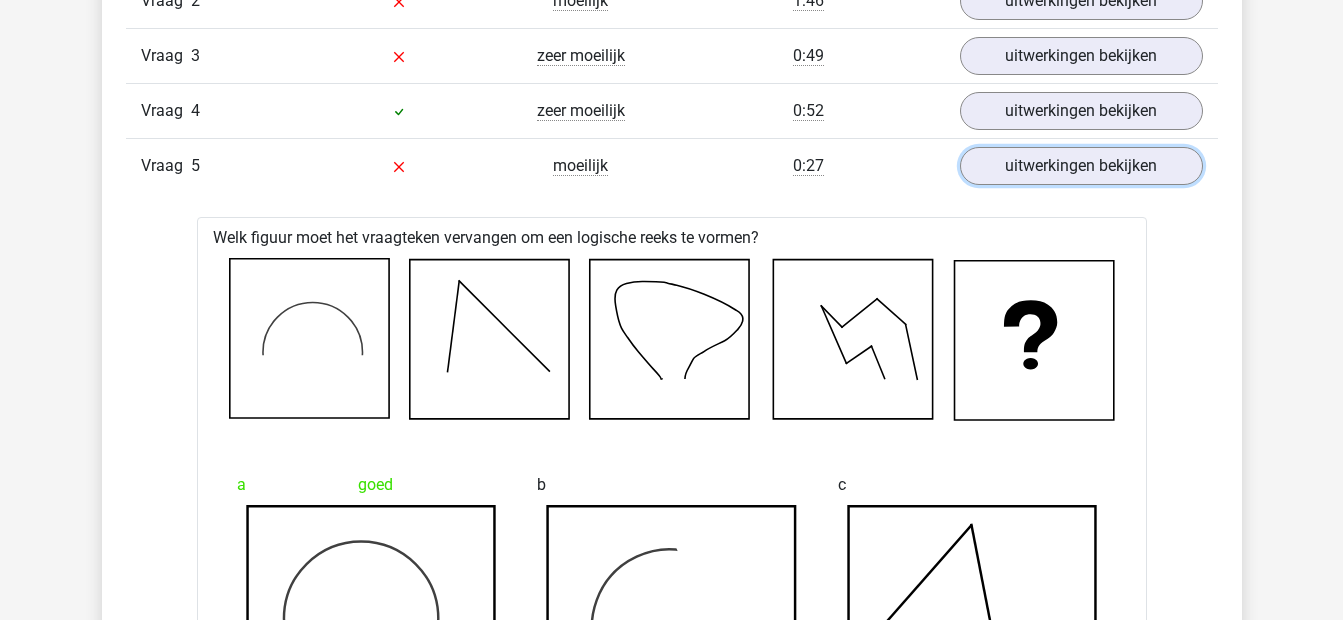 scroll, scrollTop: 1474, scrollLeft: 0, axis: vertical 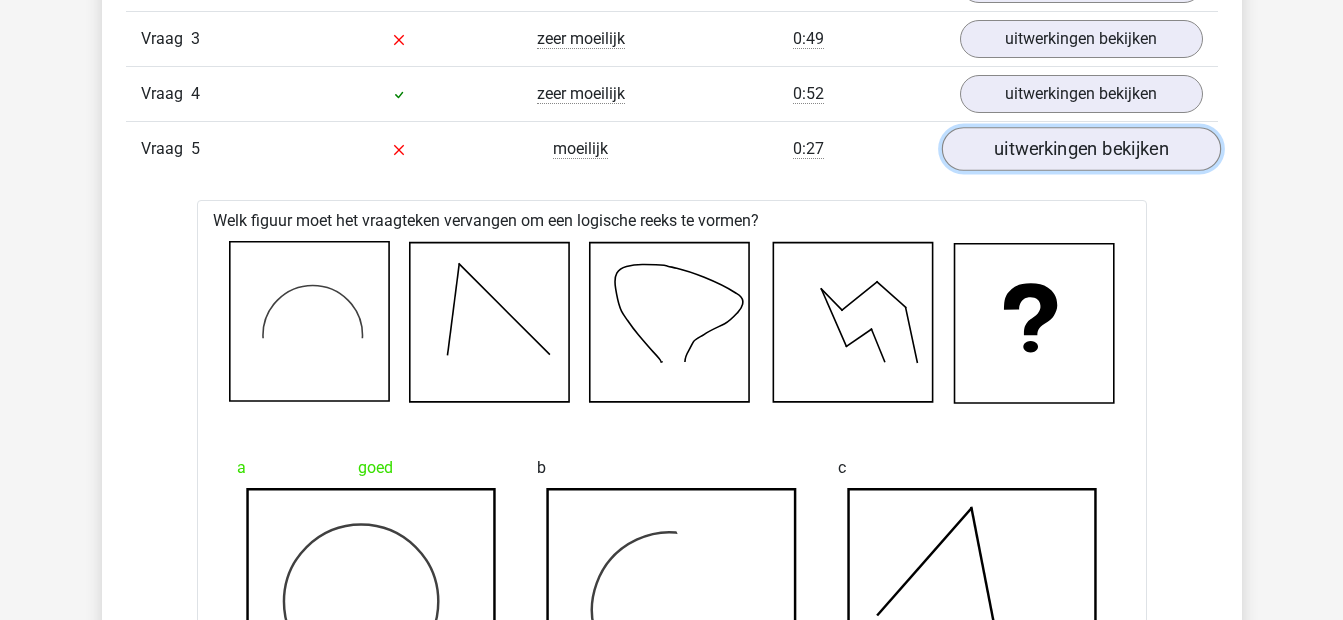 click on "uitwerkingen bekijken" at bounding box center [1080, 150] 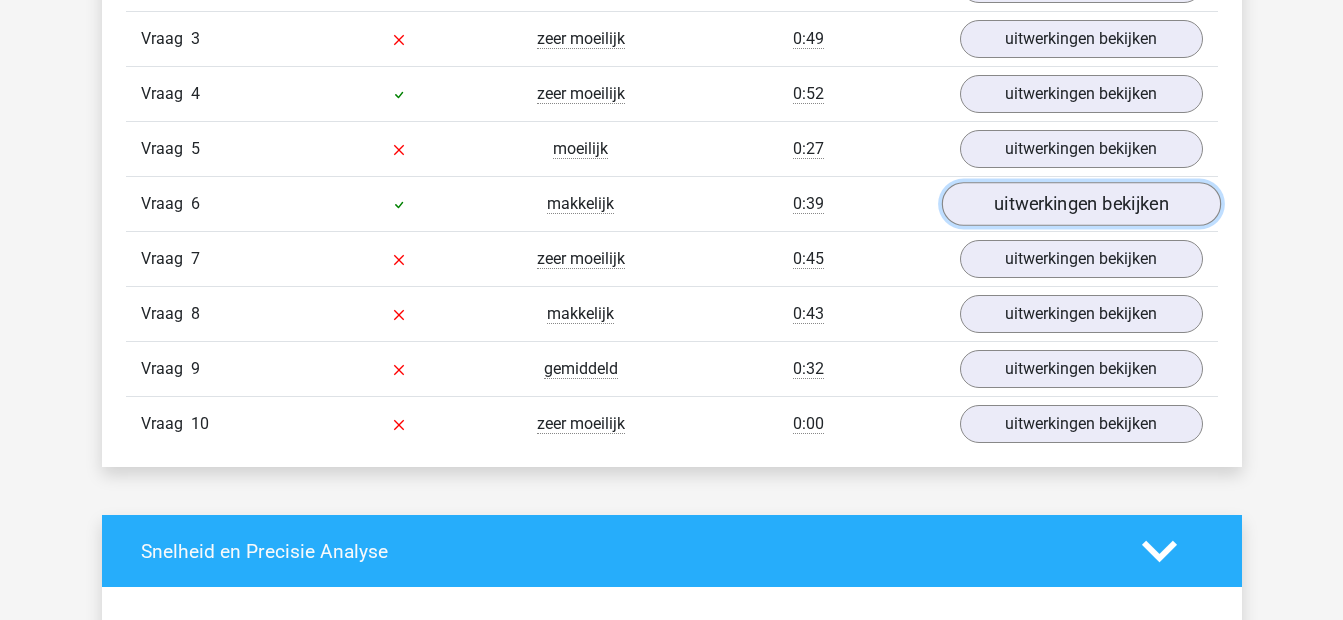 click on "uitwerkingen bekijken" at bounding box center [1080, 205] 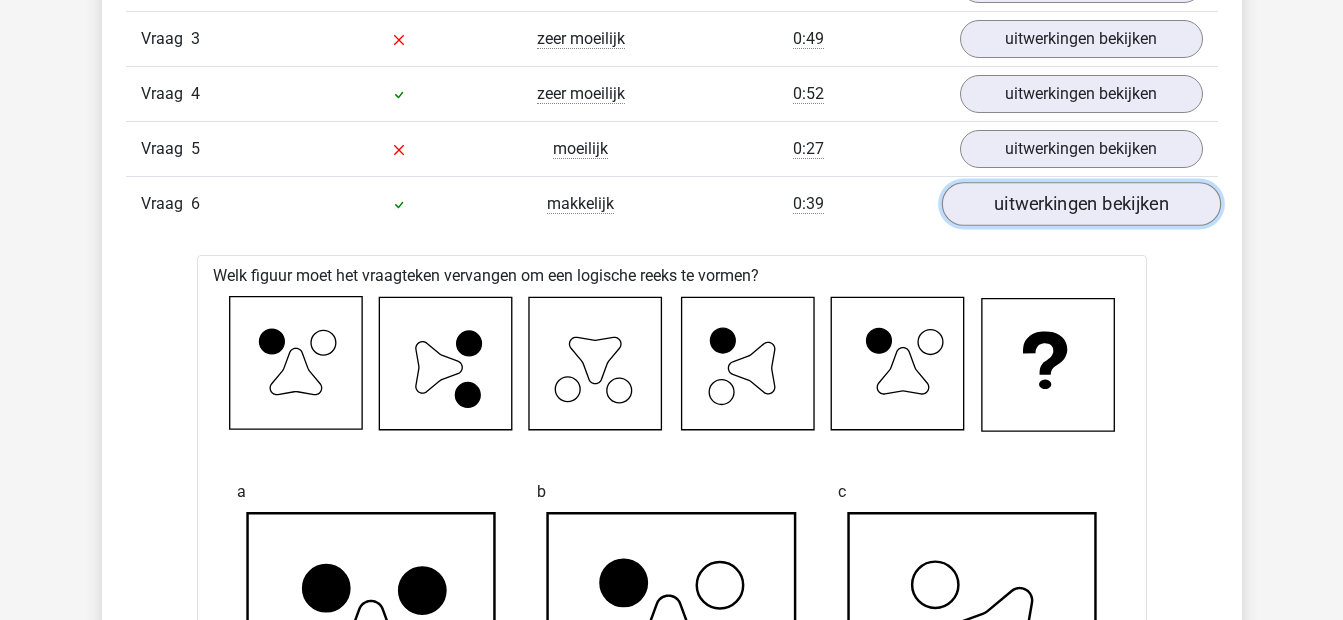 click on "uitwerkingen bekijken" at bounding box center [1080, 205] 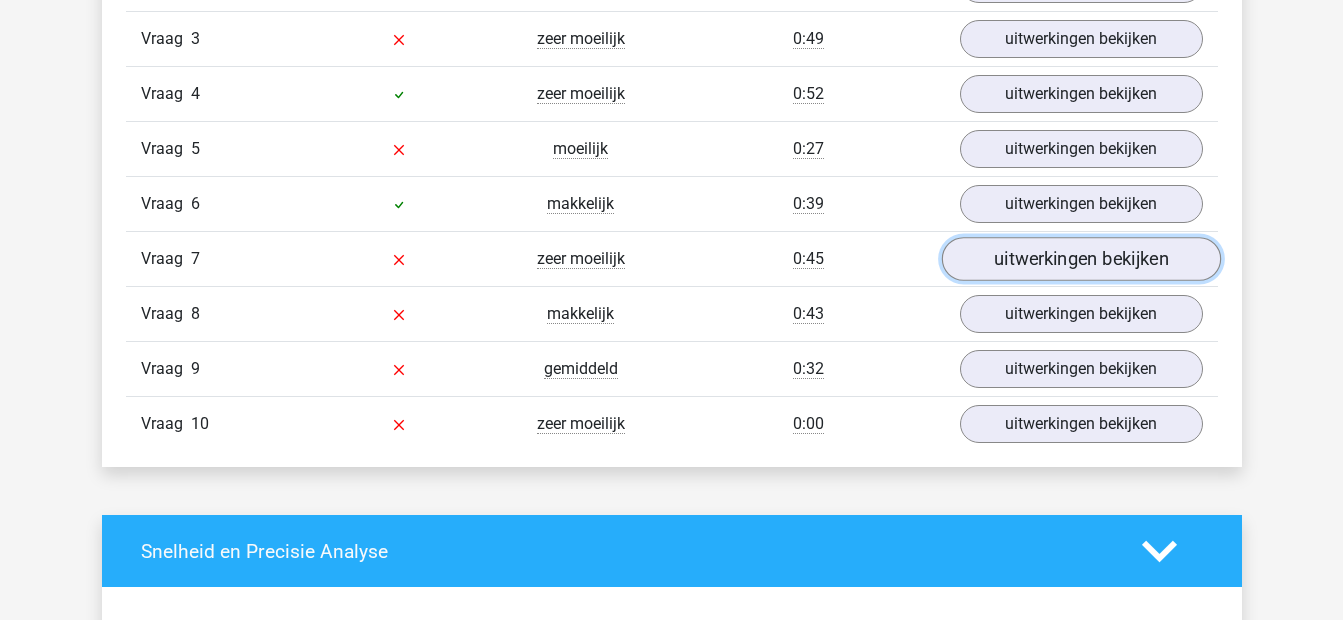 click on "uitwerkingen bekijken" at bounding box center [1080, 260] 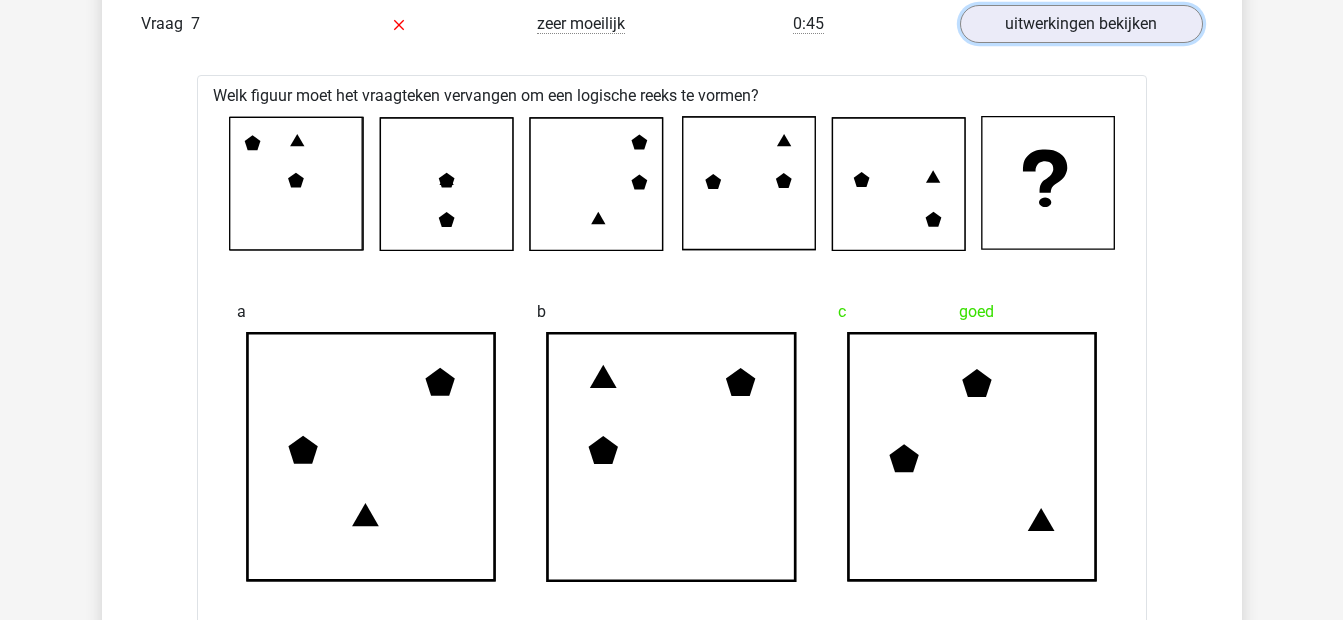 scroll, scrollTop: 1700, scrollLeft: 0, axis: vertical 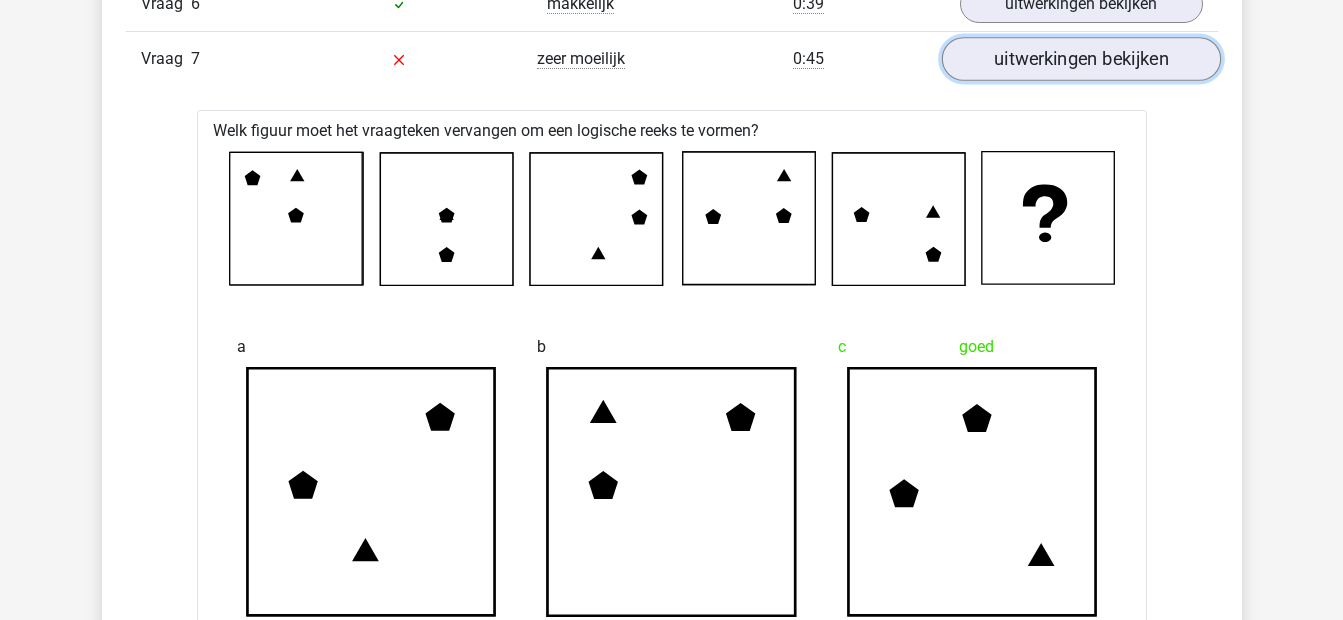 click on "uitwerkingen bekijken" at bounding box center (1080, 60) 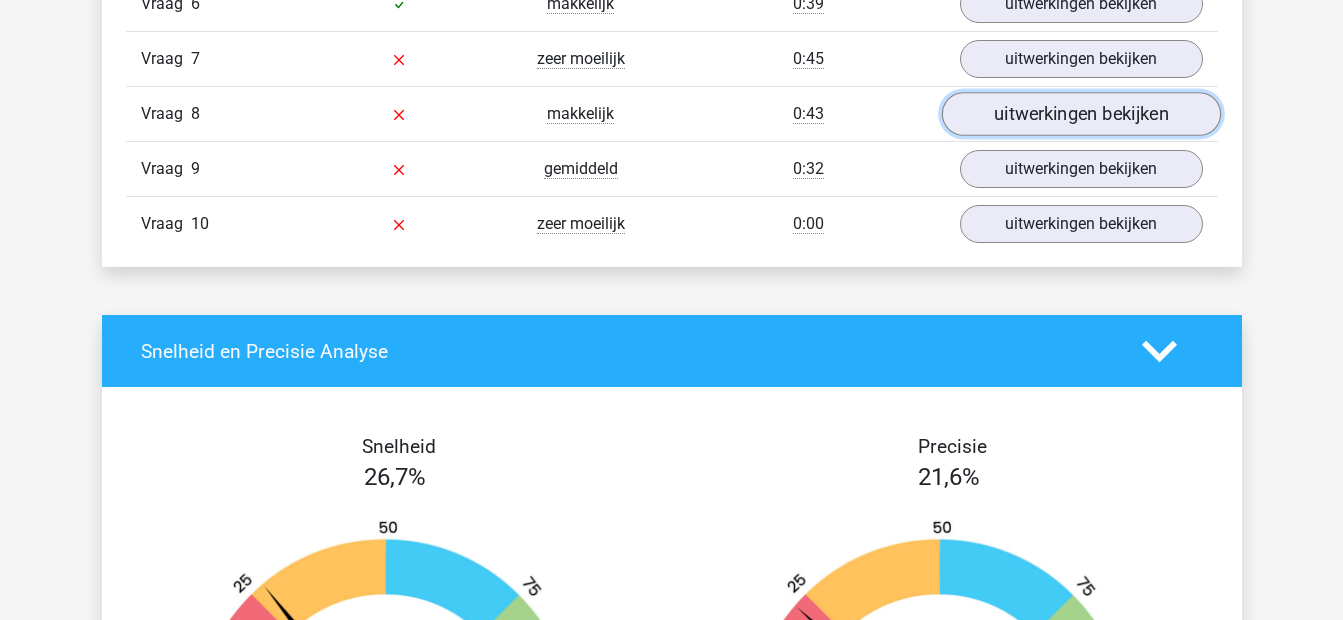 click on "uitwerkingen bekijken" at bounding box center (1080, 115) 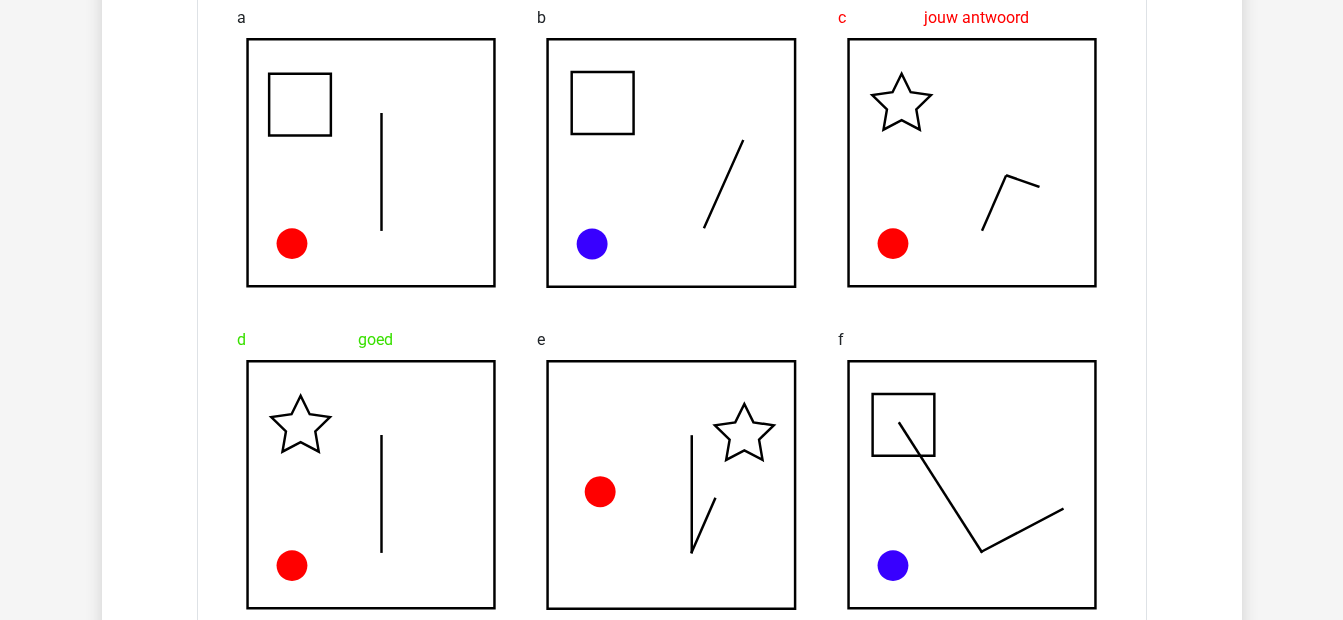 scroll, scrollTop: 2086, scrollLeft: 0, axis: vertical 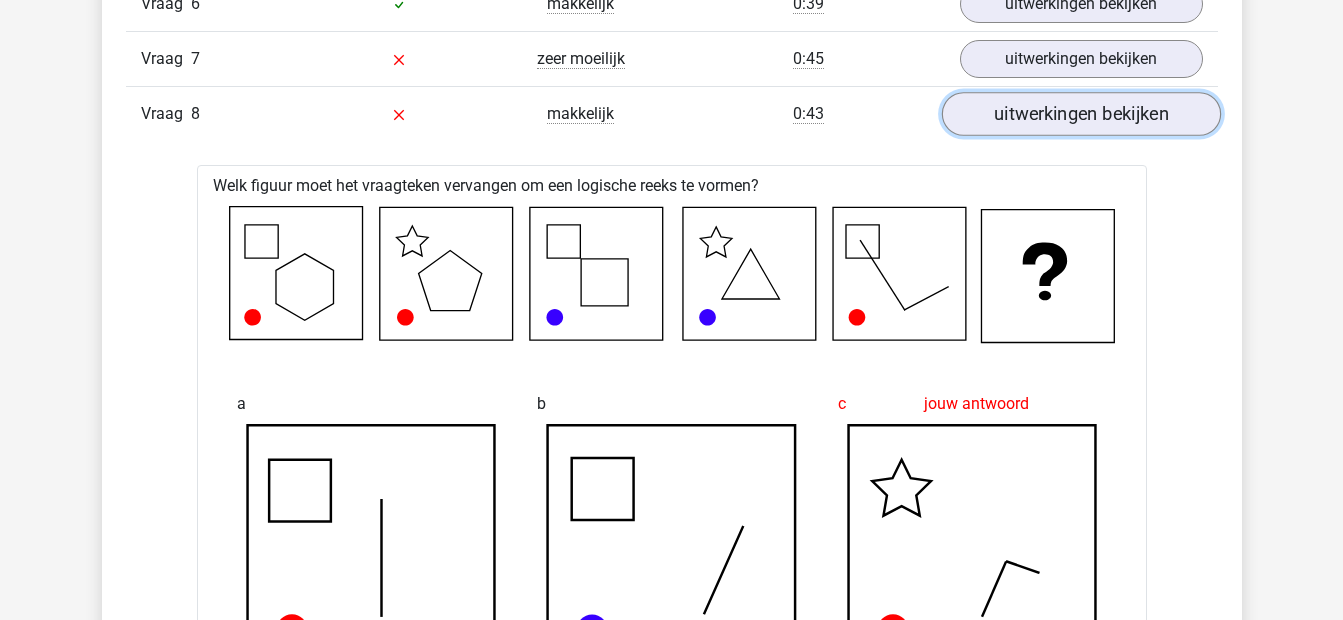 click on "uitwerkingen bekijken" at bounding box center (1080, 115) 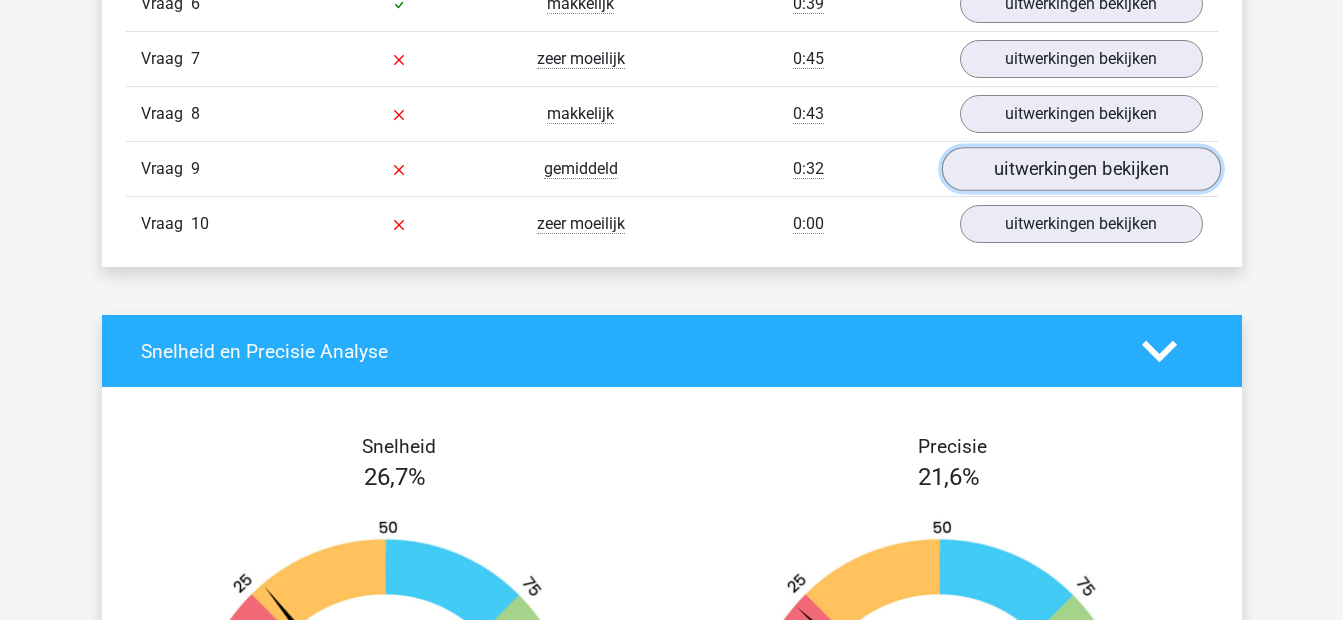 click on "uitwerkingen bekijken" at bounding box center (1080, 170) 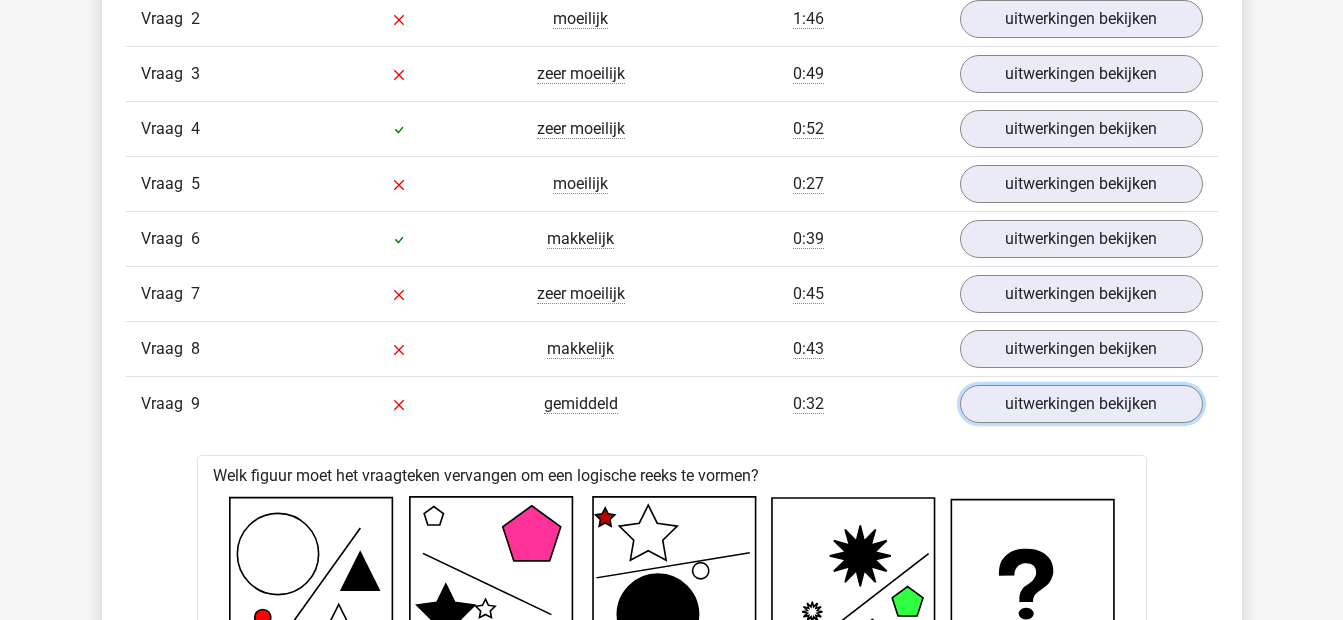 scroll, scrollTop: 1431, scrollLeft: 0, axis: vertical 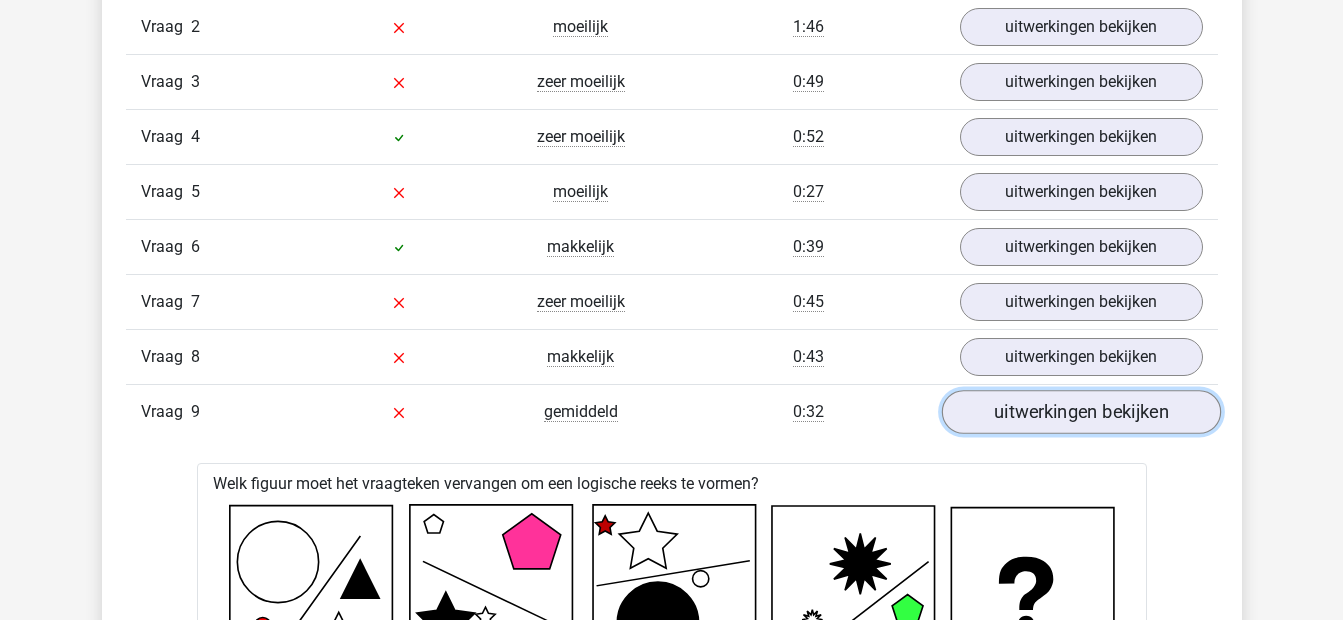 click on "uitwerkingen bekijken" at bounding box center (1080, 413) 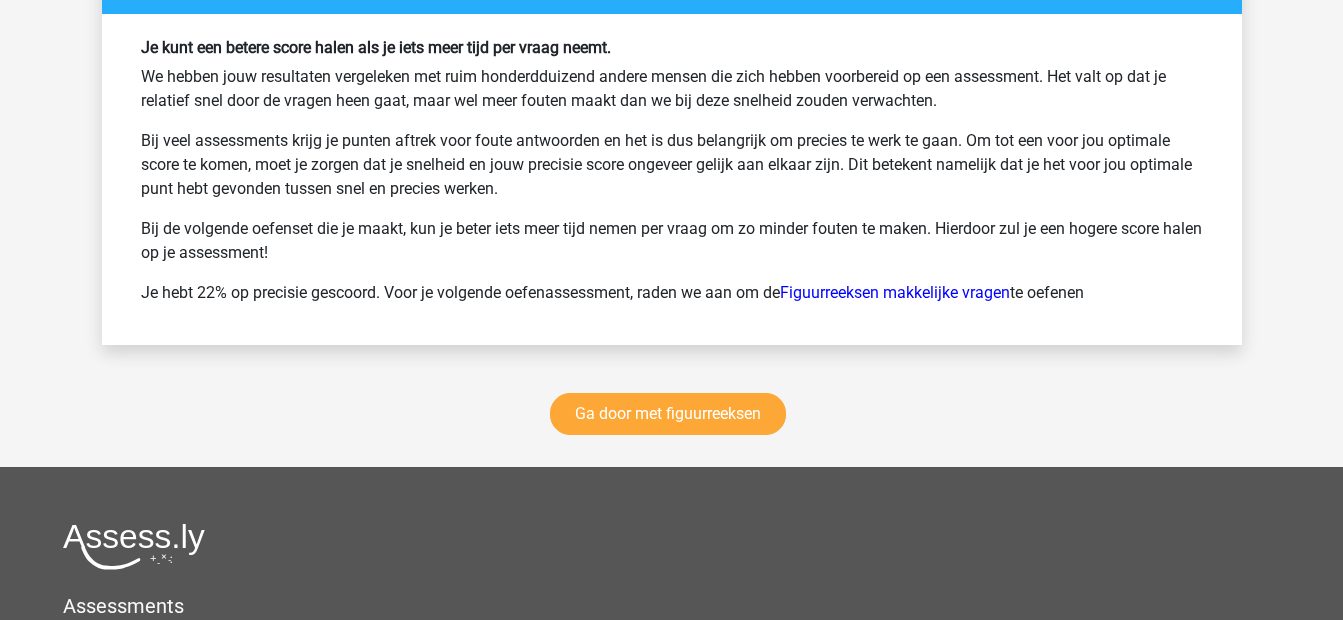 scroll, scrollTop: 2764, scrollLeft: 0, axis: vertical 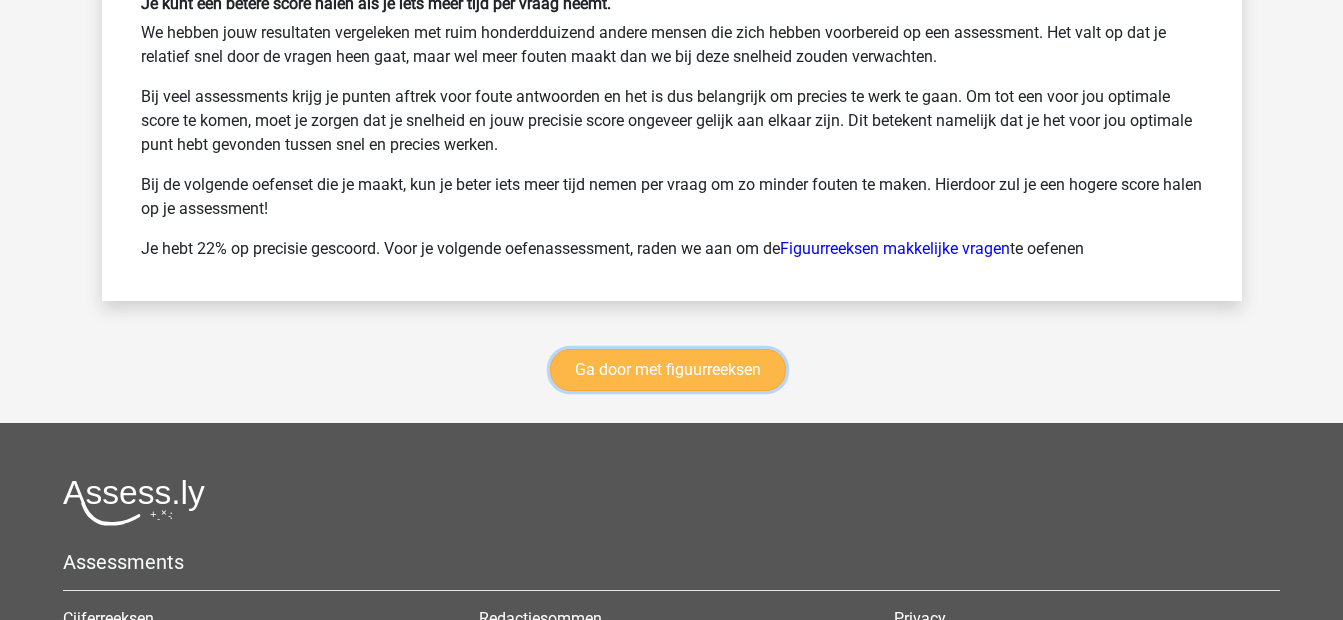 click on "Ga door met figuurreeksen" at bounding box center (668, 370) 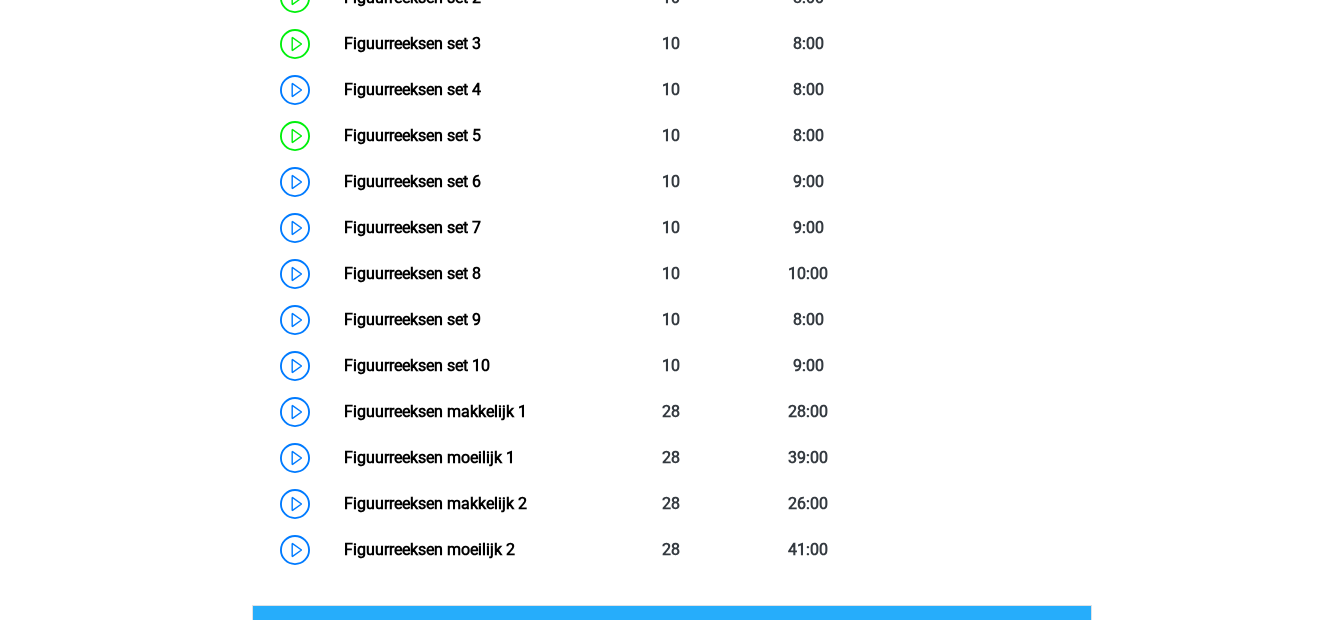 scroll, scrollTop: 1002, scrollLeft: 0, axis: vertical 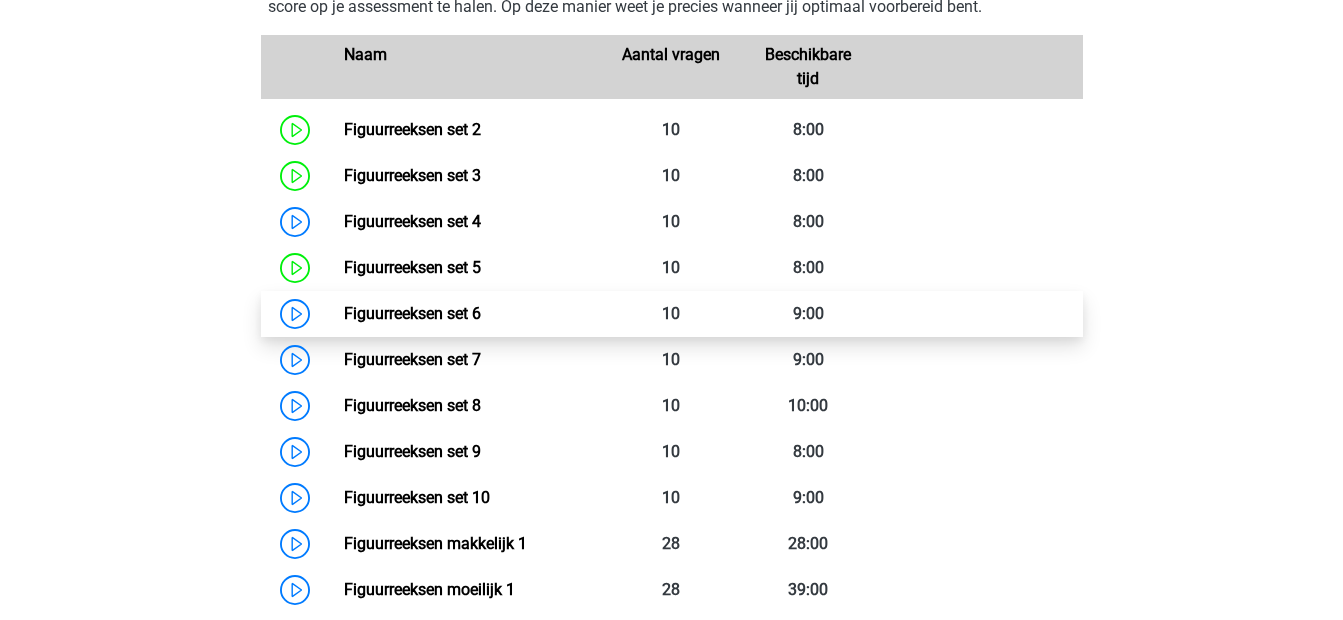 click on "Figuurreeksen
set 6" at bounding box center (412, 313) 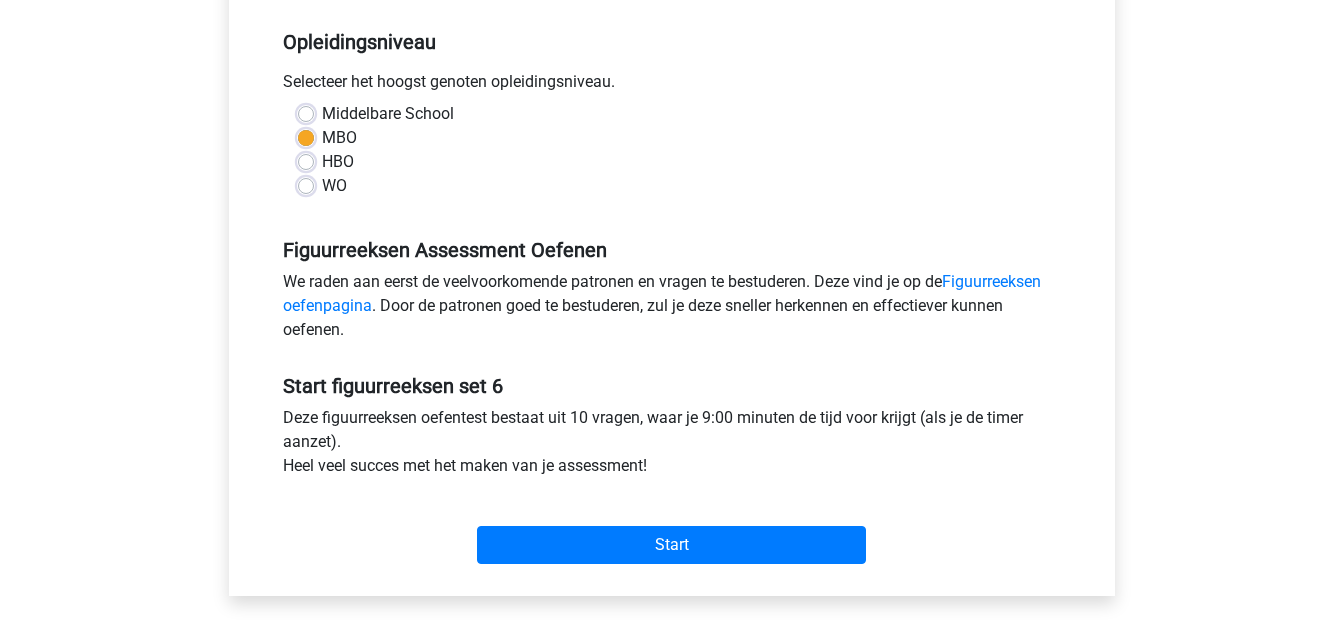 scroll, scrollTop: 667, scrollLeft: 0, axis: vertical 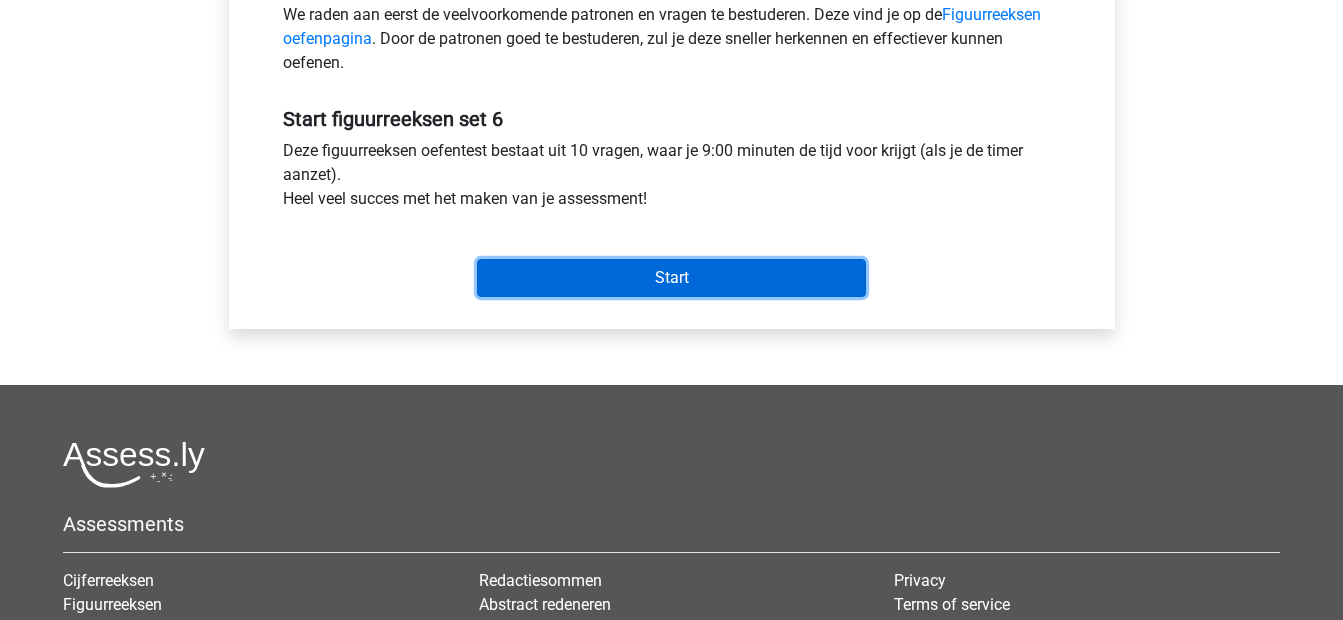 click on "Start" at bounding box center [671, 278] 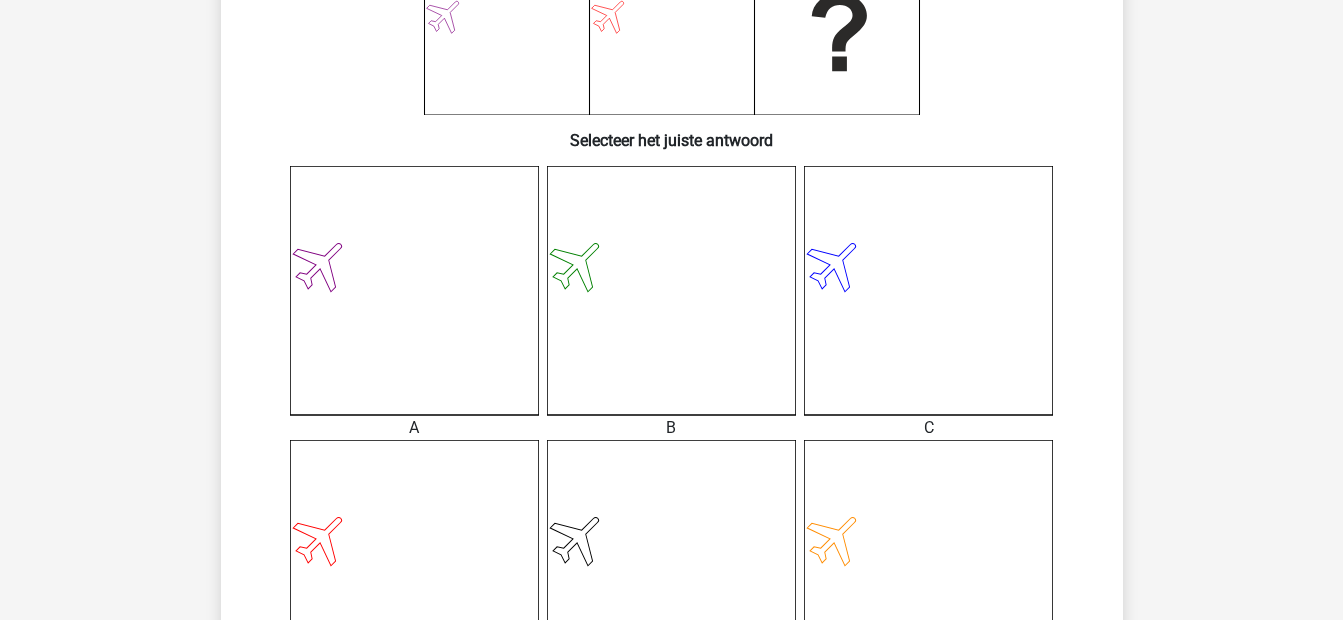 scroll, scrollTop: 400, scrollLeft: 0, axis: vertical 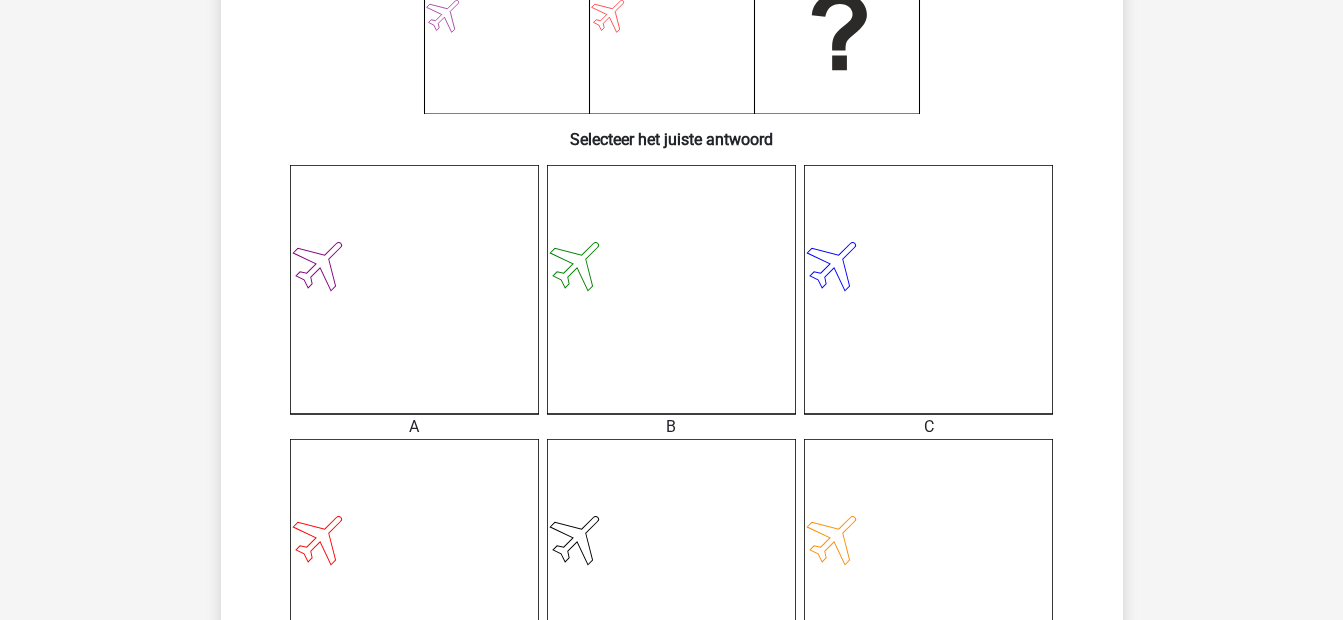 click 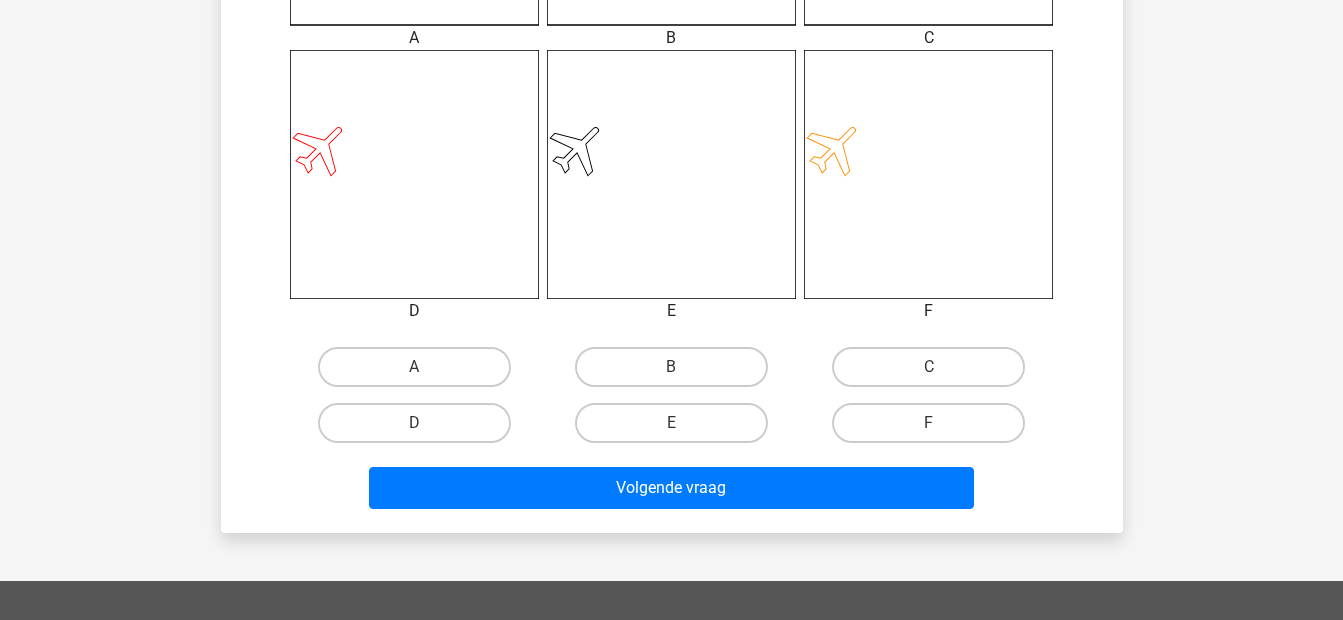 scroll, scrollTop: 800, scrollLeft: 0, axis: vertical 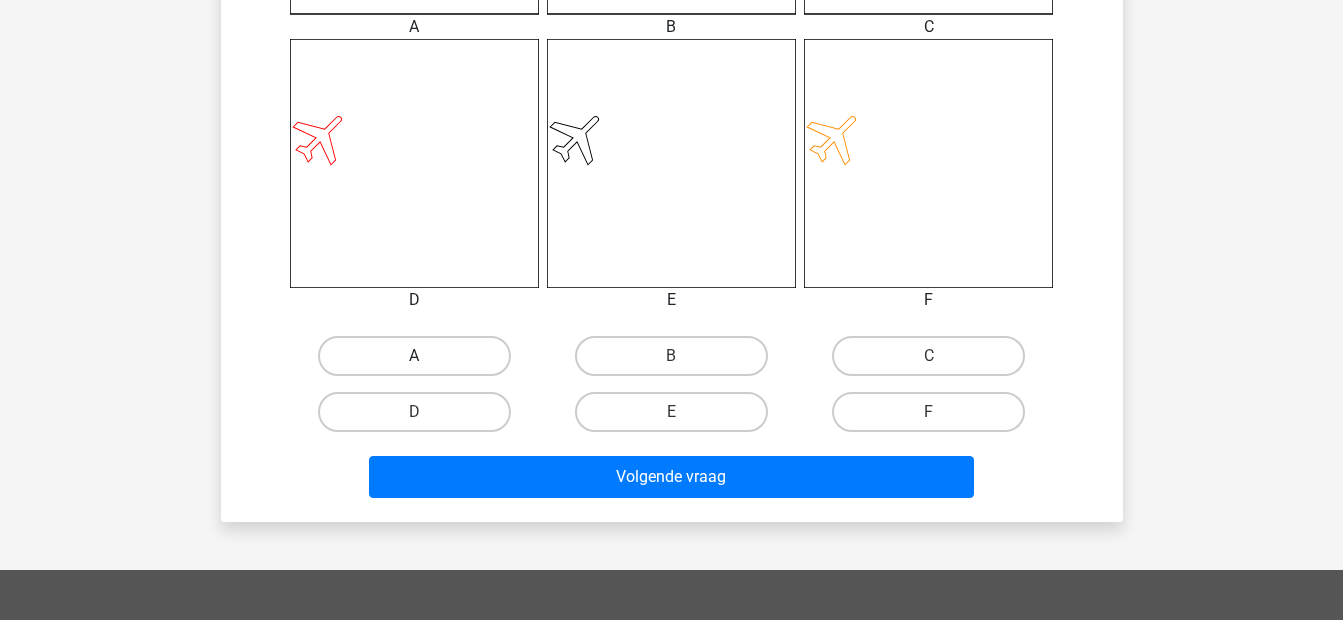 click on "A" at bounding box center (414, 356) 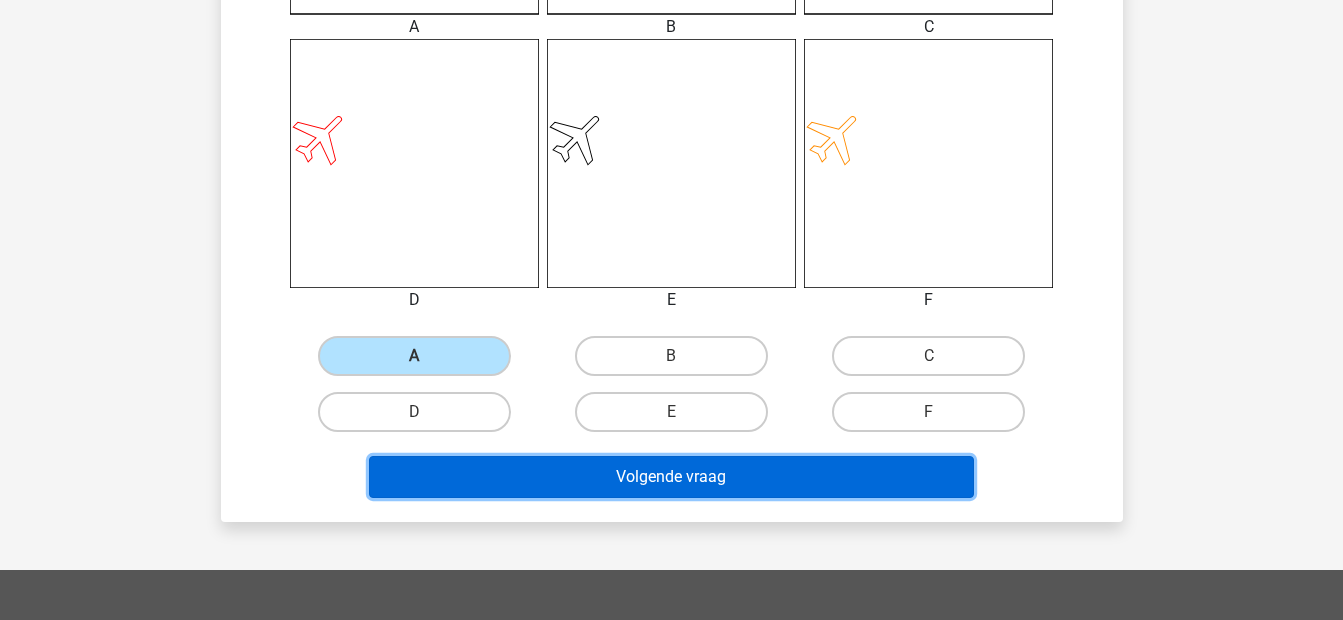click on "Volgende vraag" at bounding box center (671, 477) 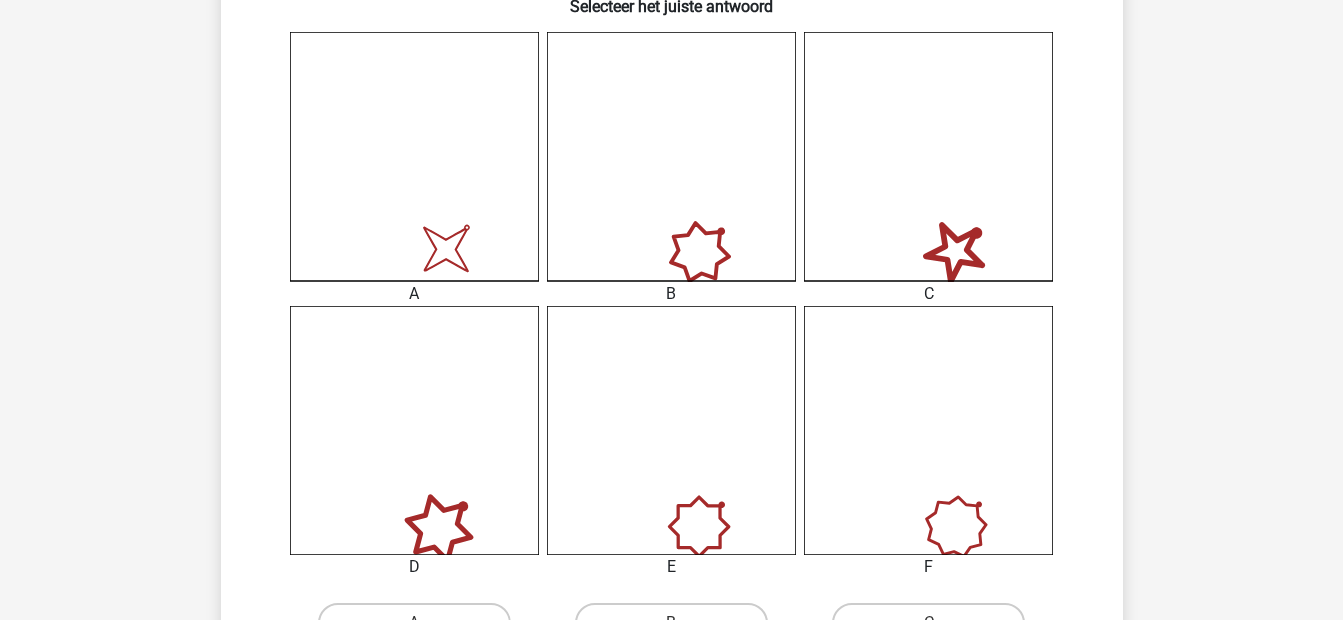 scroll, scrollTop: 800, scrollLeft: 0, axis: vertical 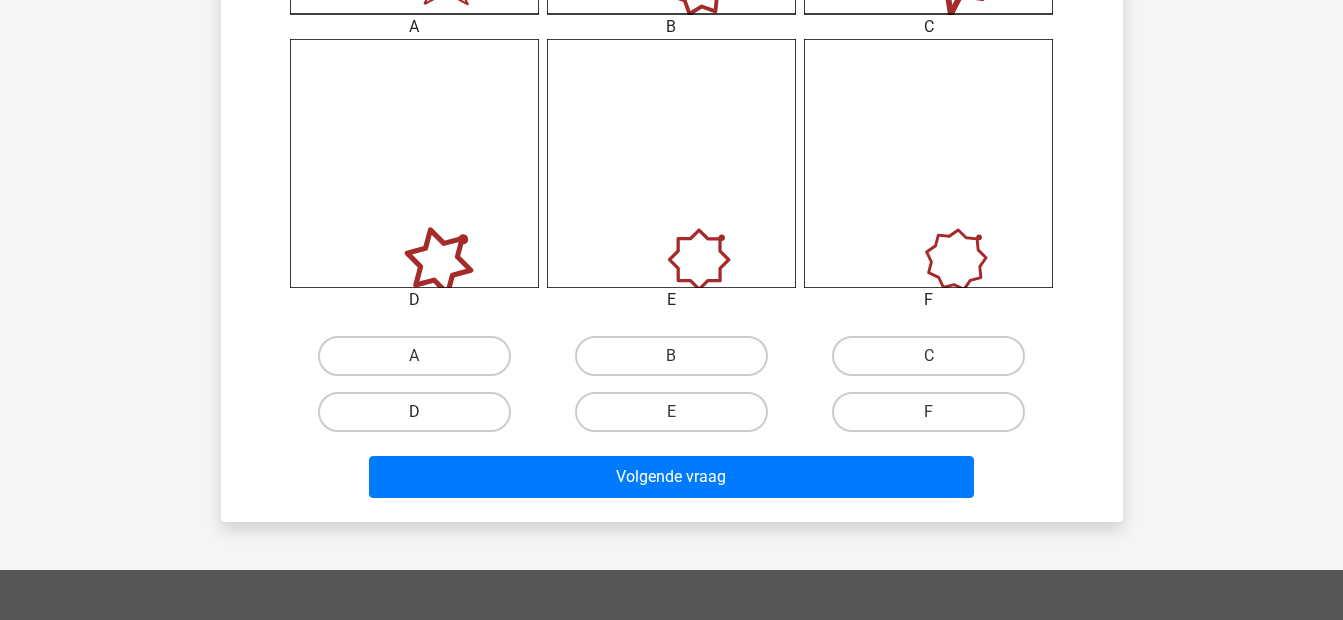 click on "D" at bounding box center (414, 412) 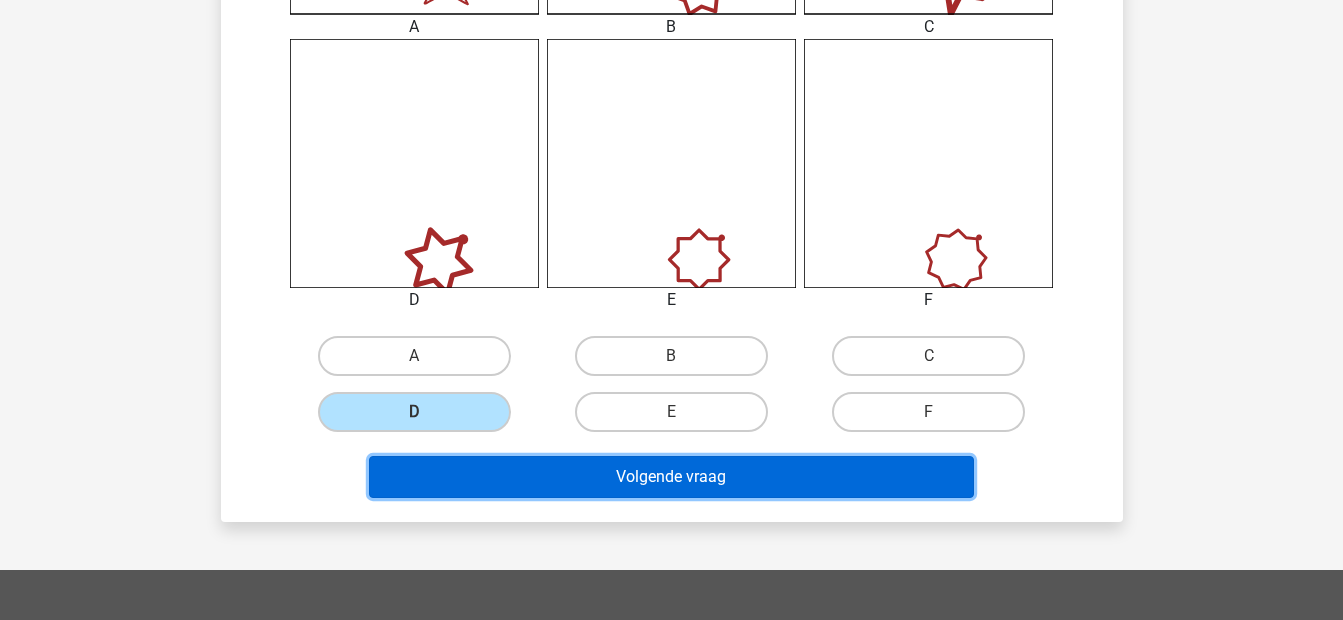 click on "Volgende vraag" at bounding box center (671, 477) 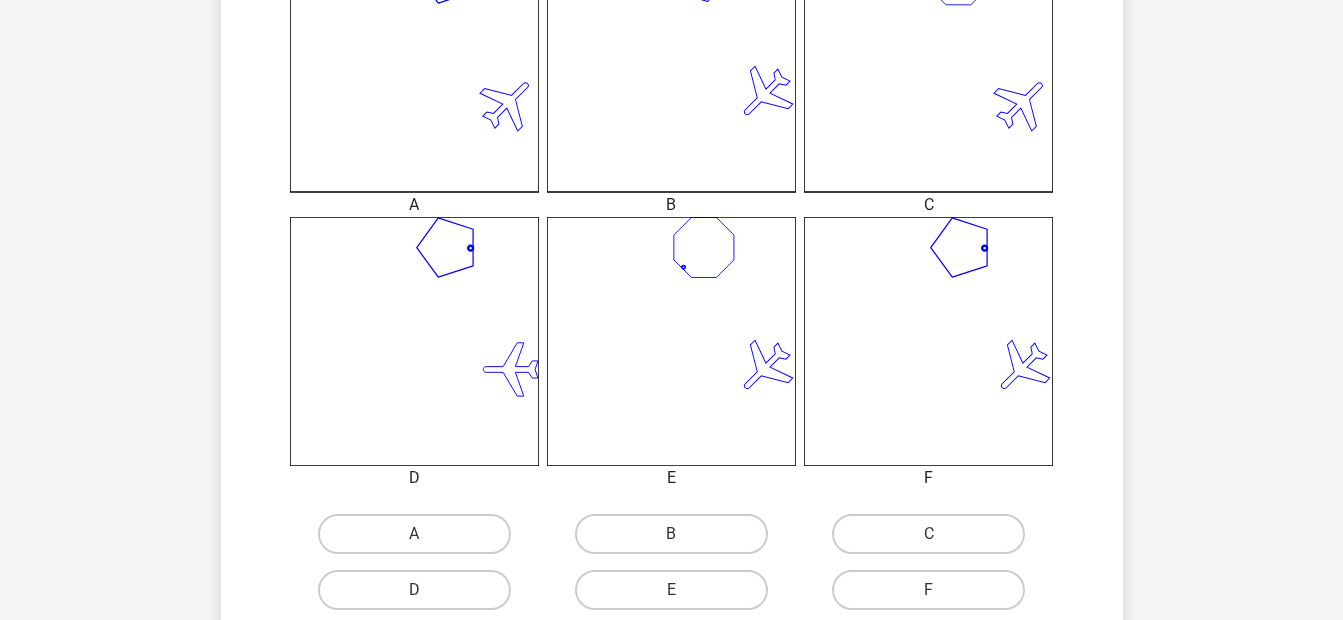 scroll, scrollTop: 667, scrollLeft: 0, axis: vertical 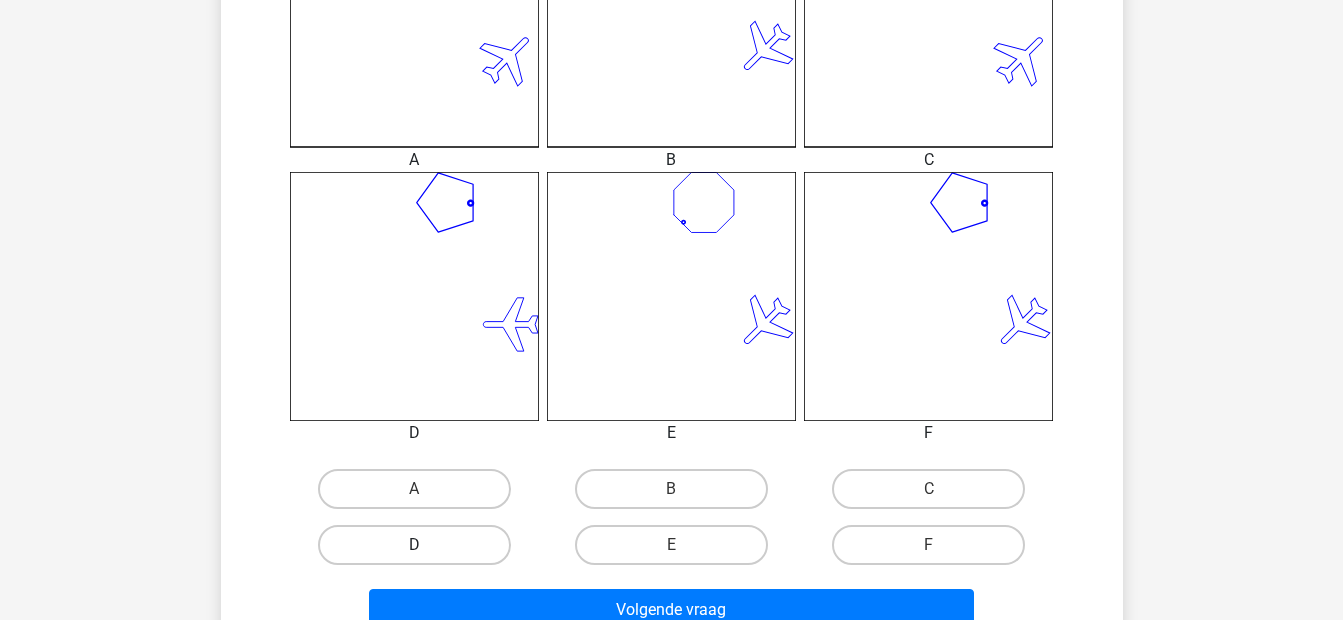 click on "D" at bounding box center [414, 545] 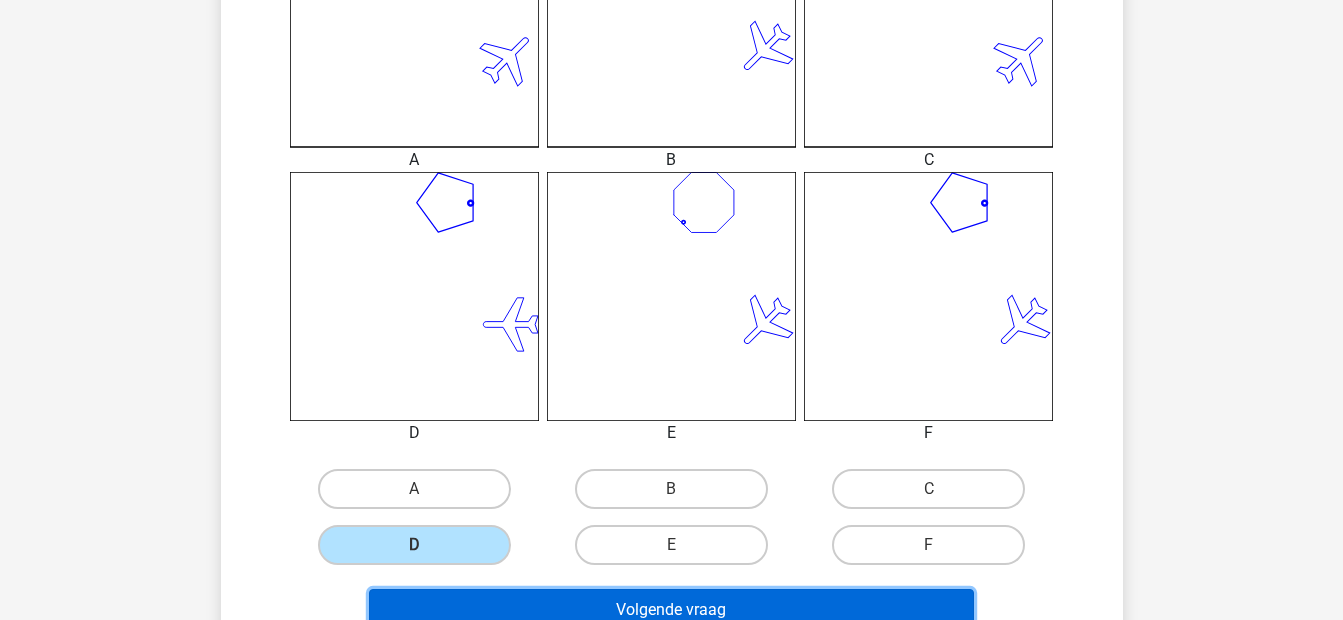 click on "Volgende vraag" at bounding box center [671, 610] 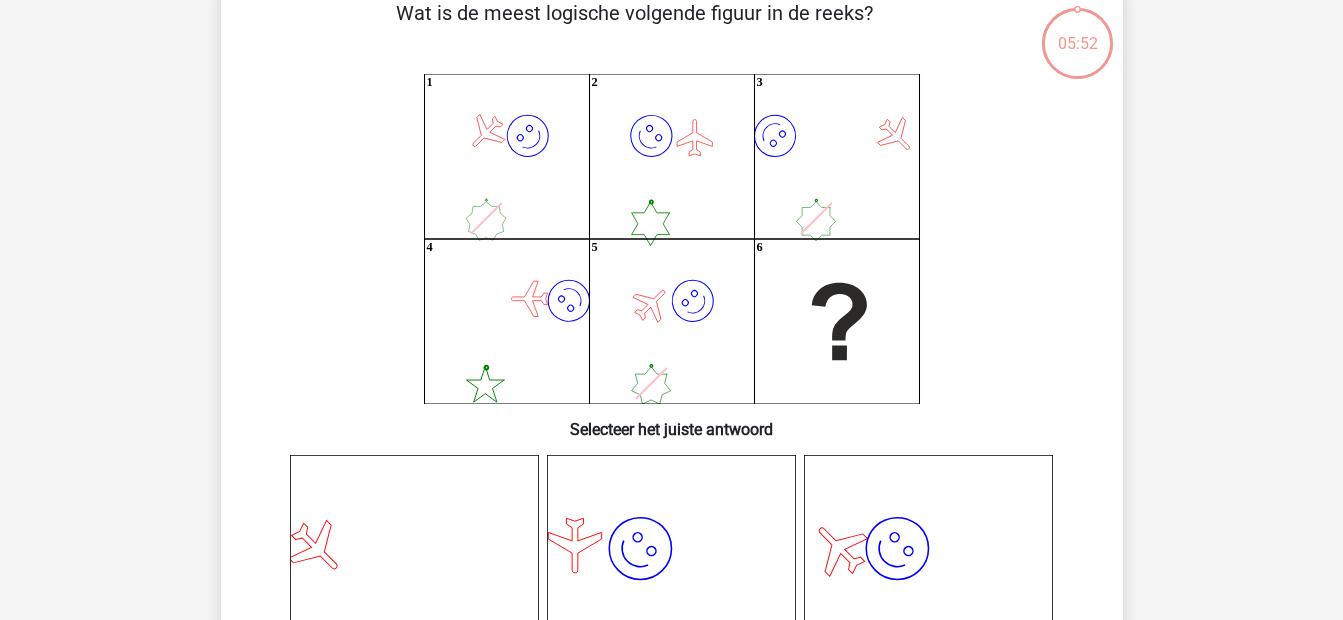 scroll, scrollTop: 92, scrollLeft: 0, axis: vertical 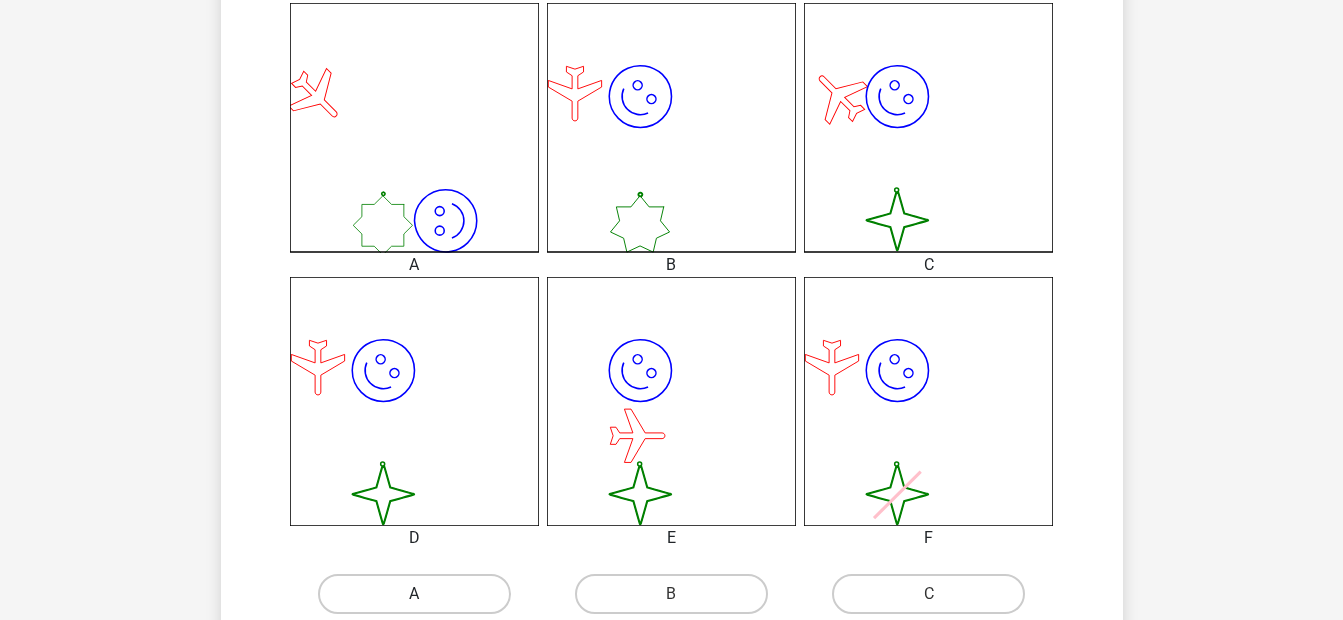 click on "A" at bounding box center (414, 594) 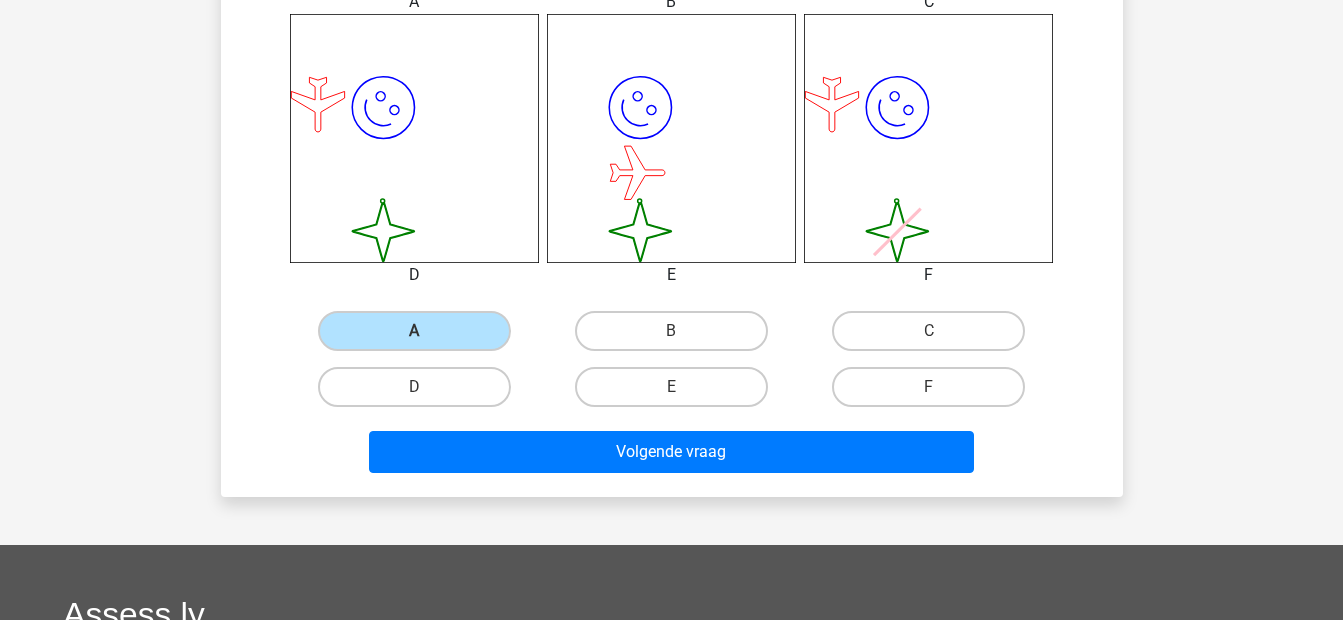 scroll, scrollTop: 828, scrollLeft: 0, axis: vertical 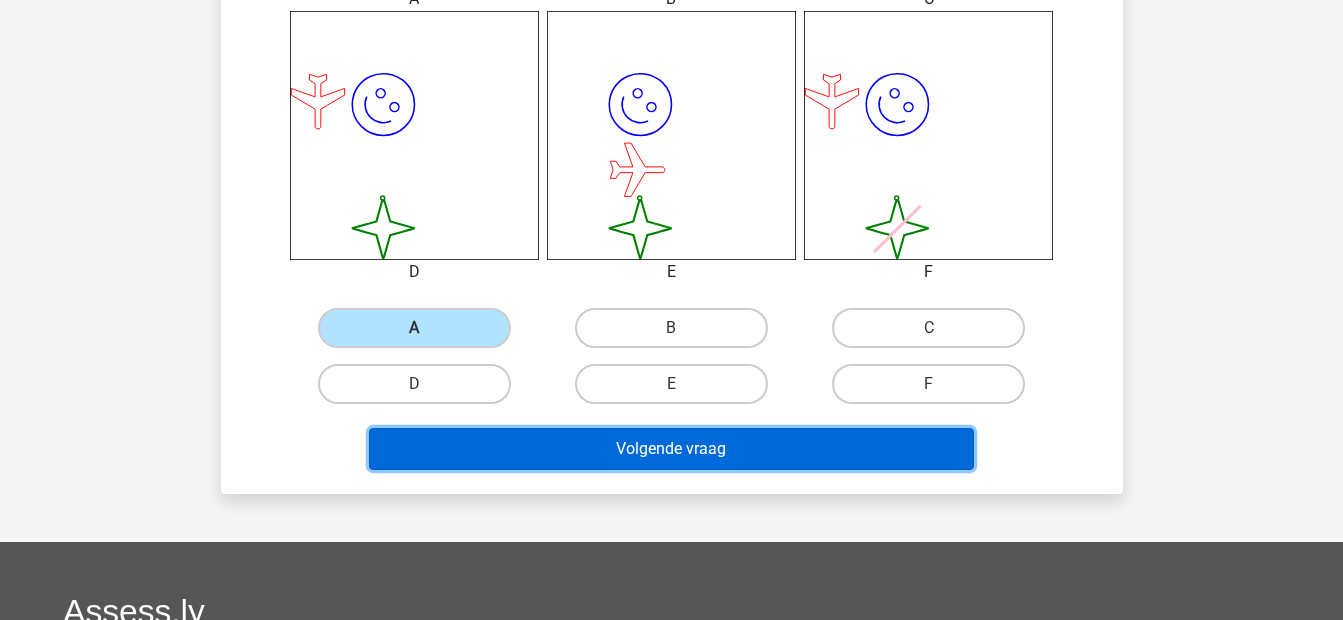 click on "Volgende vraag" at bounding box center (671, 449) 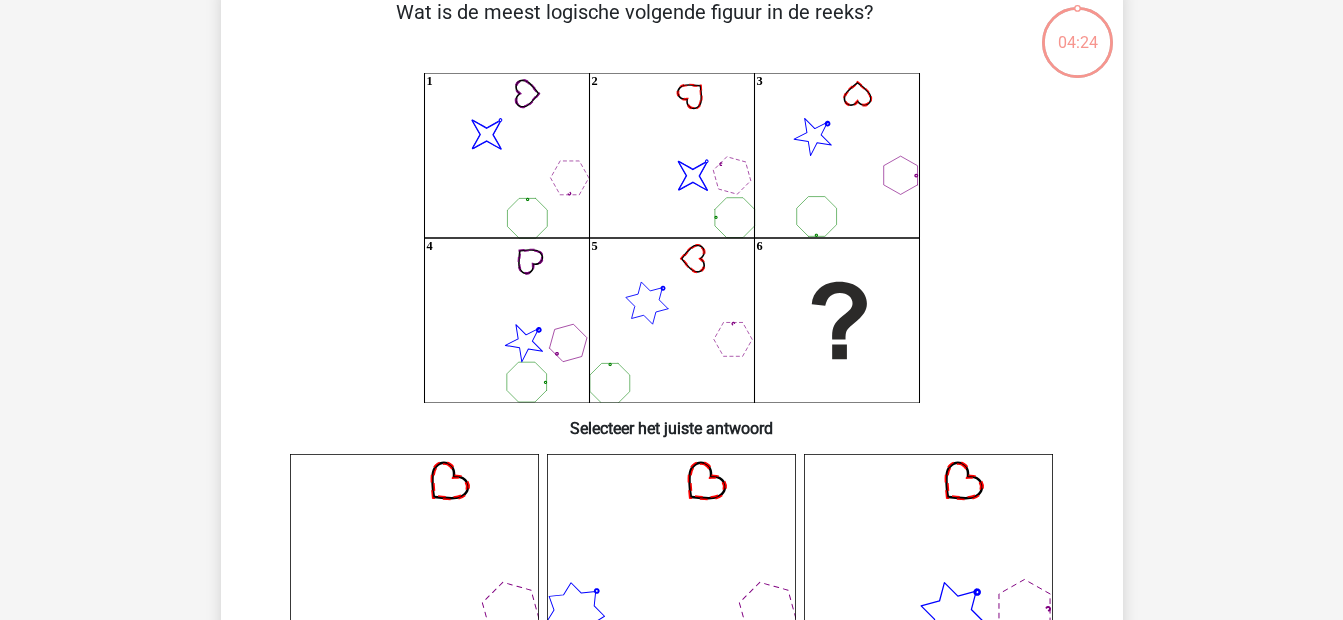 scroll, scrollTop: 92, scrollLeft: 0, axis: vertical 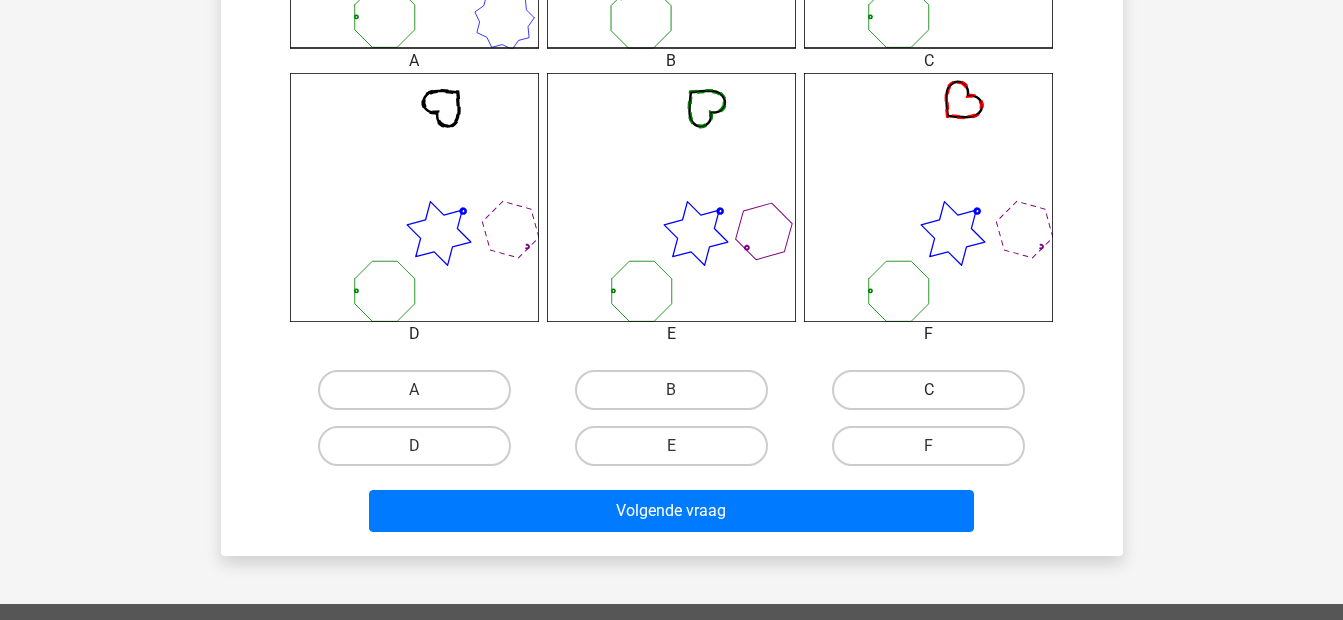 click on "C" at bounding box center [928, 390] 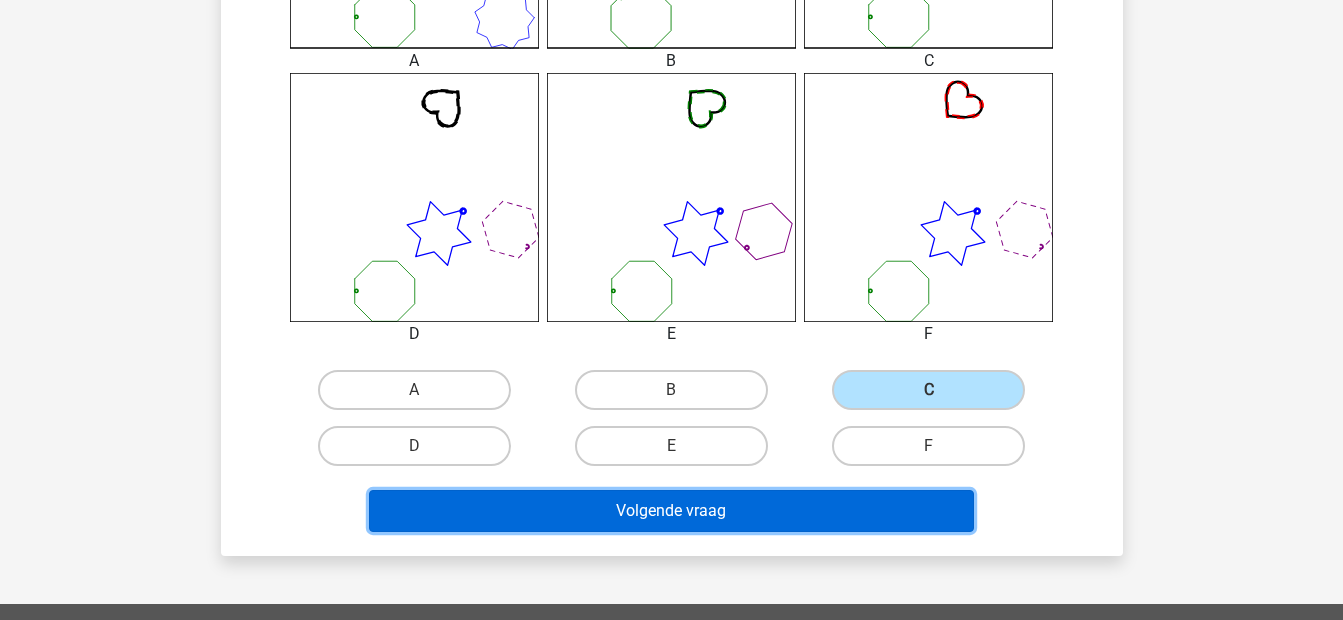 click on "Volgende vraag" at bounding box center (671, 511) 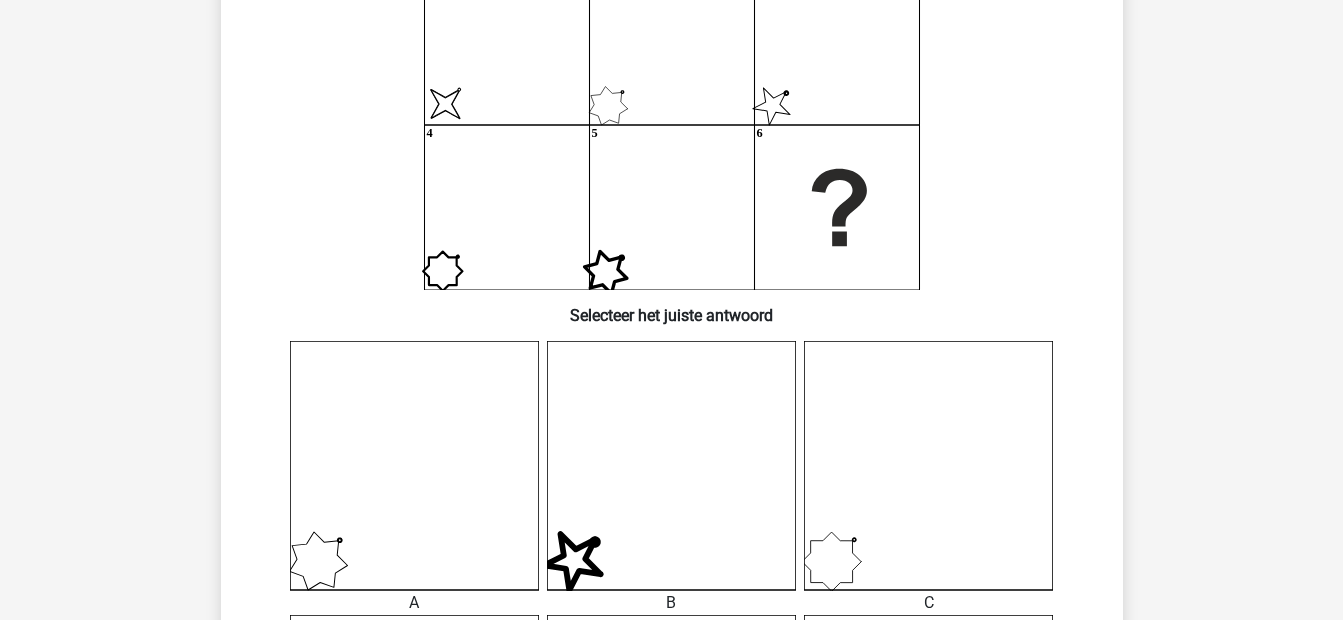 scroll, scrollTop: 92, scrollLeft: 0, axis: vertical 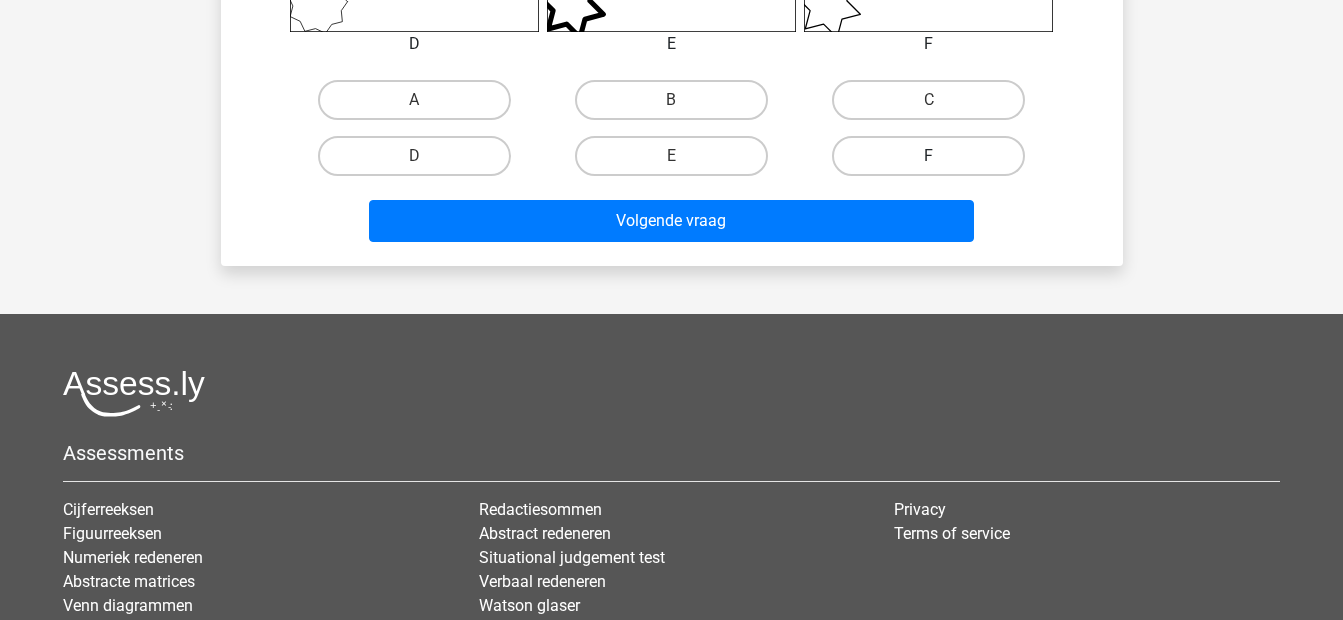 click on "F" at bounding box center (928, 156) 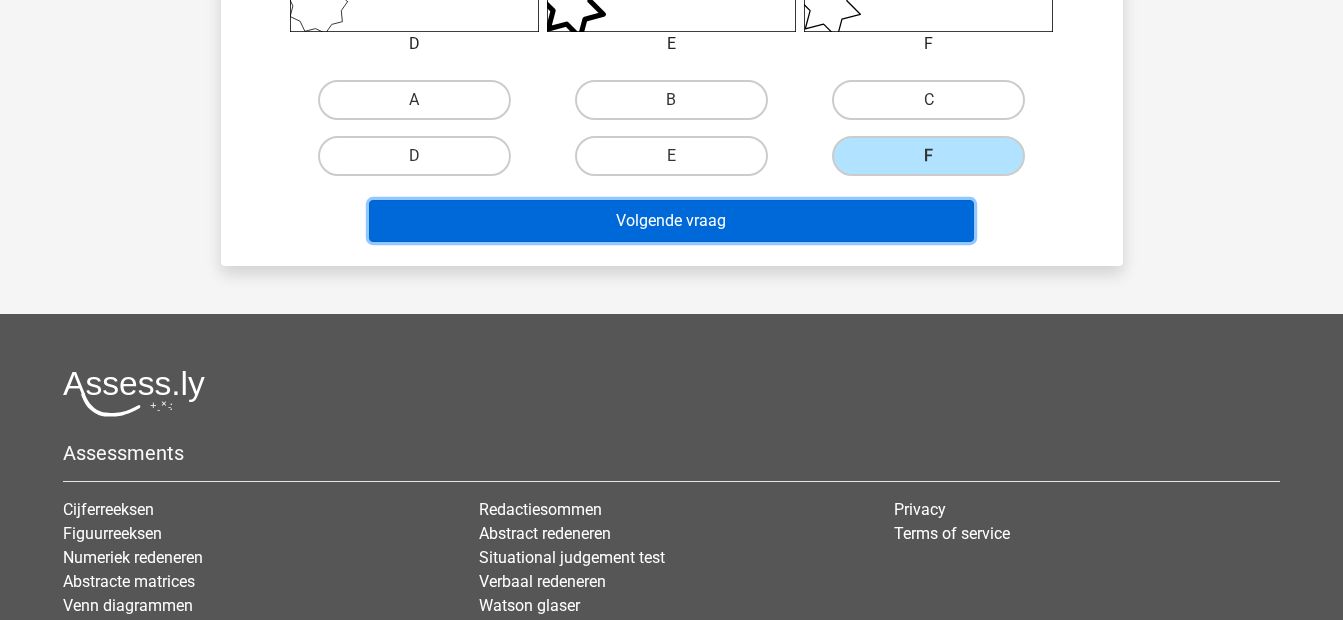 click on "Volgende vraag" at bounding box center (671, 221) 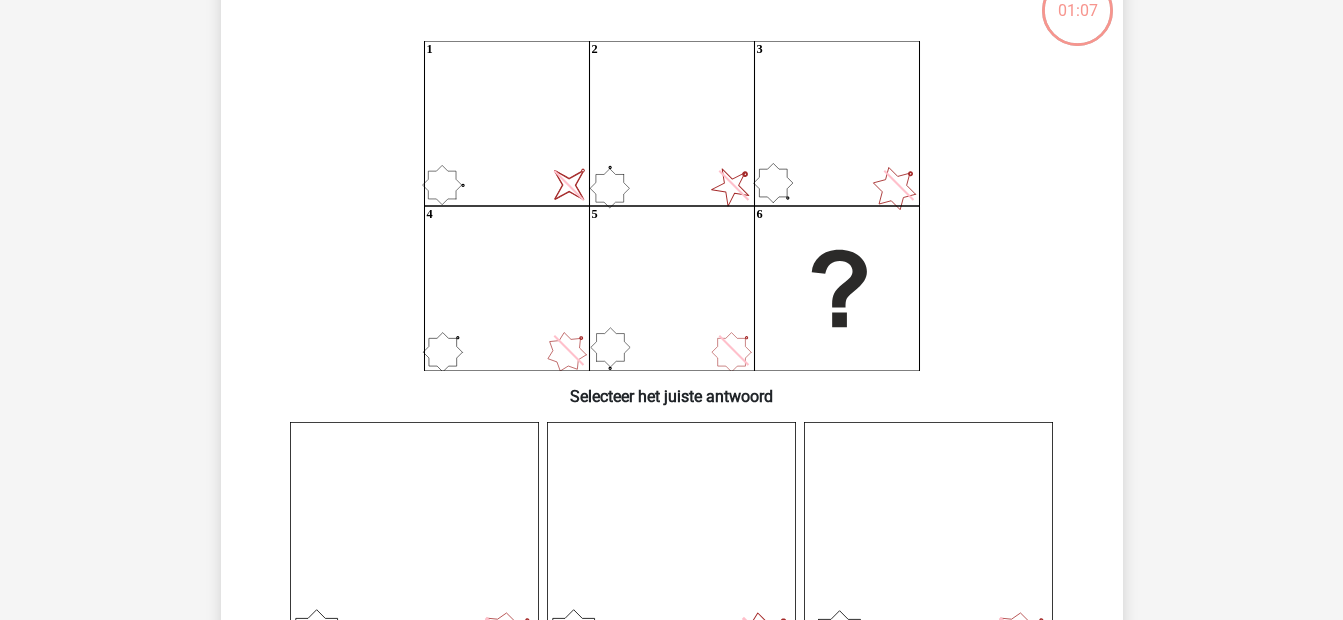 scroll, scrollTop: 92, scrollLeft: 0, axis: vertical 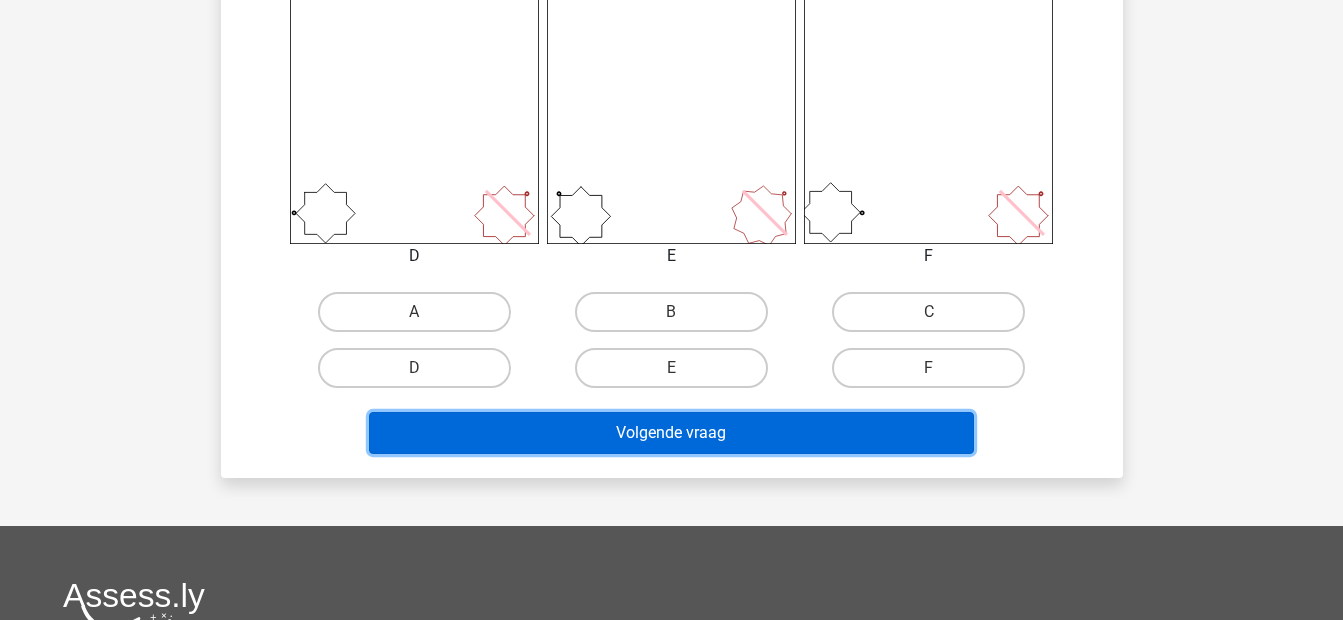 click on "Volgende vraag" at bounding box center (671, 433) 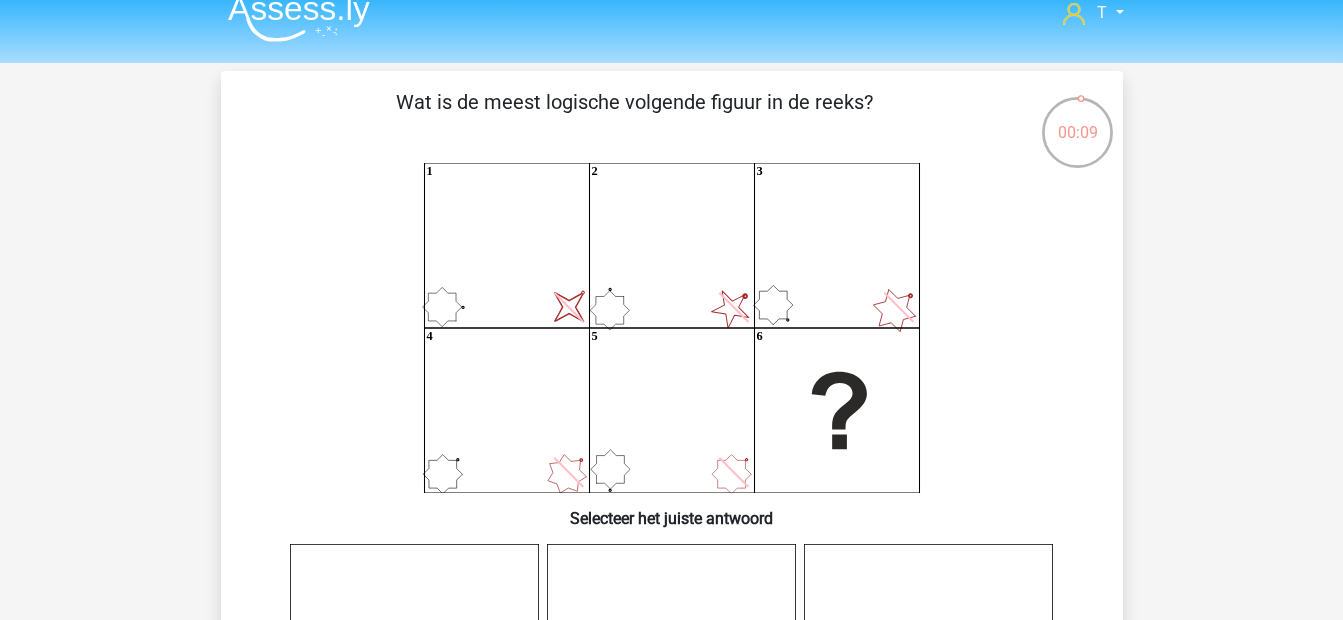 scroll, scrollTop: 0, scrollLeft: 0, axis: both 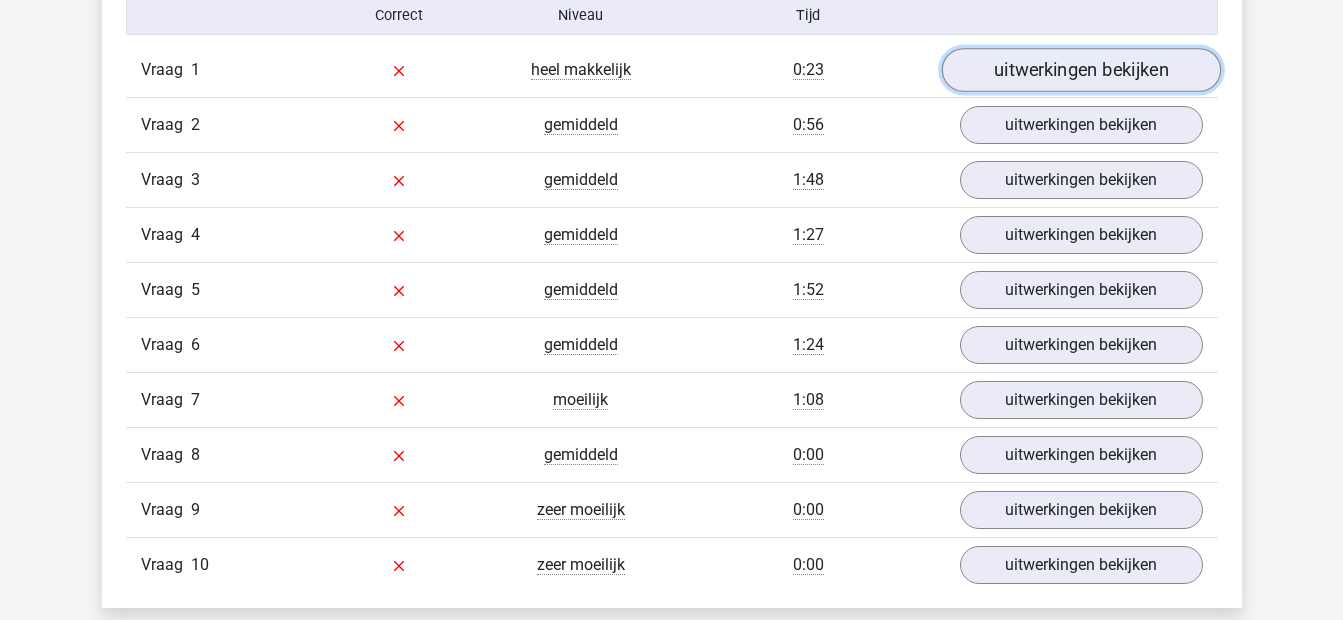 click on "uitwerkingen bekijken" at bounding box center [1080, 71] 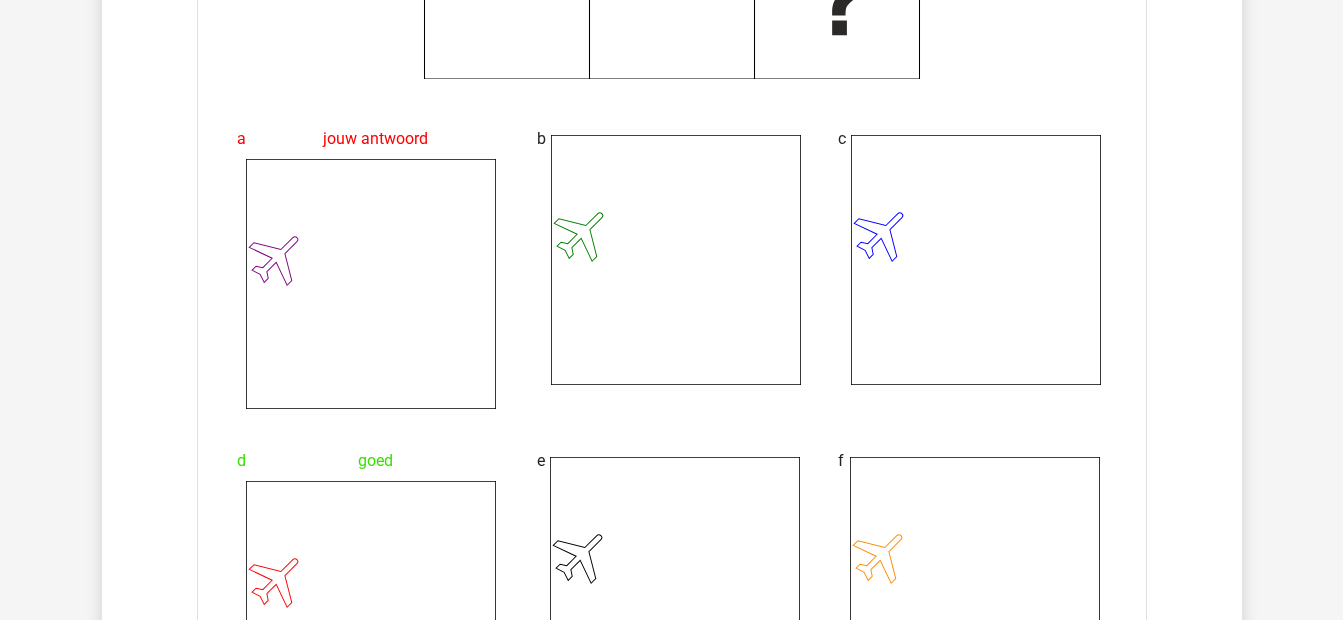 scroll, scrollTop: 1333, scrollLeft: 0, axis: vertical 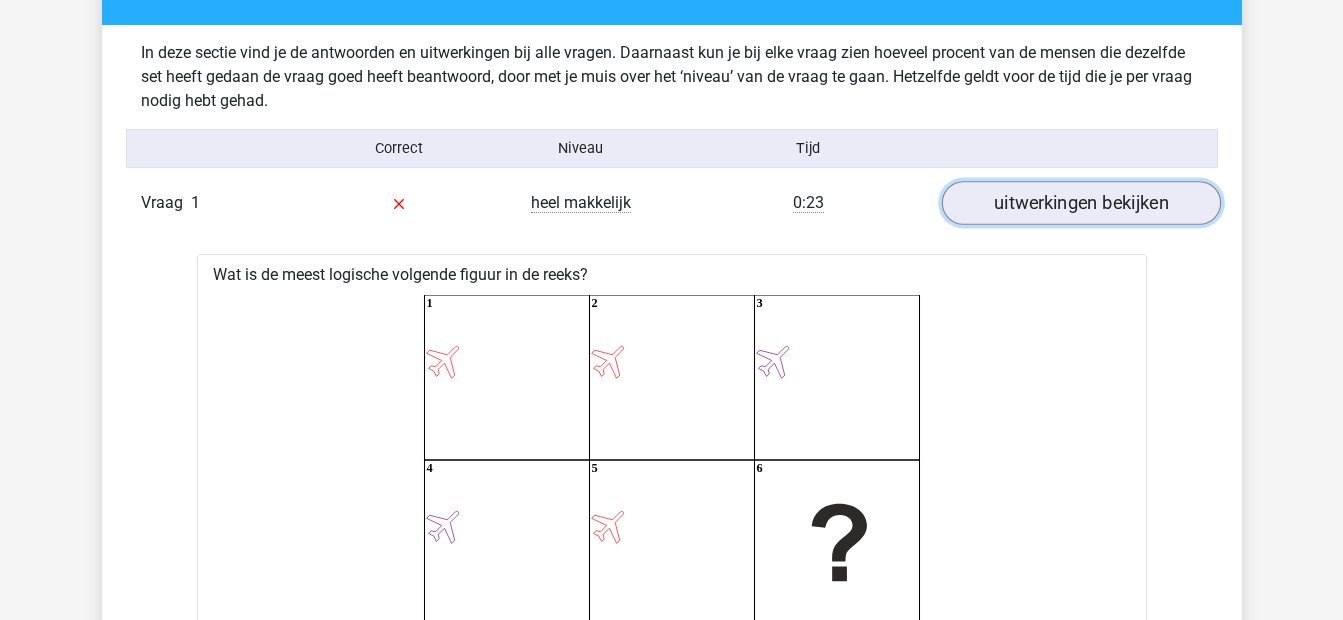 click on "uitwerkingen bekijken" at bounding box center (1080, 204) 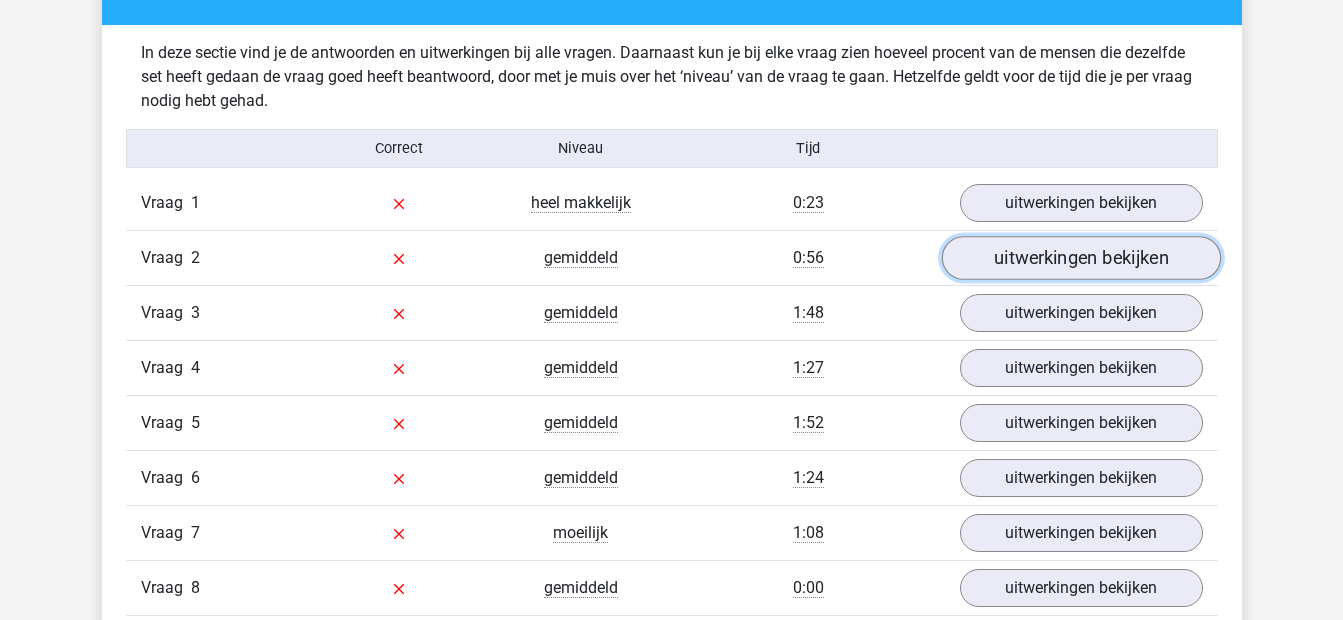 click on "uitwerkingen bekijken" at bounding box center (1080, 259) 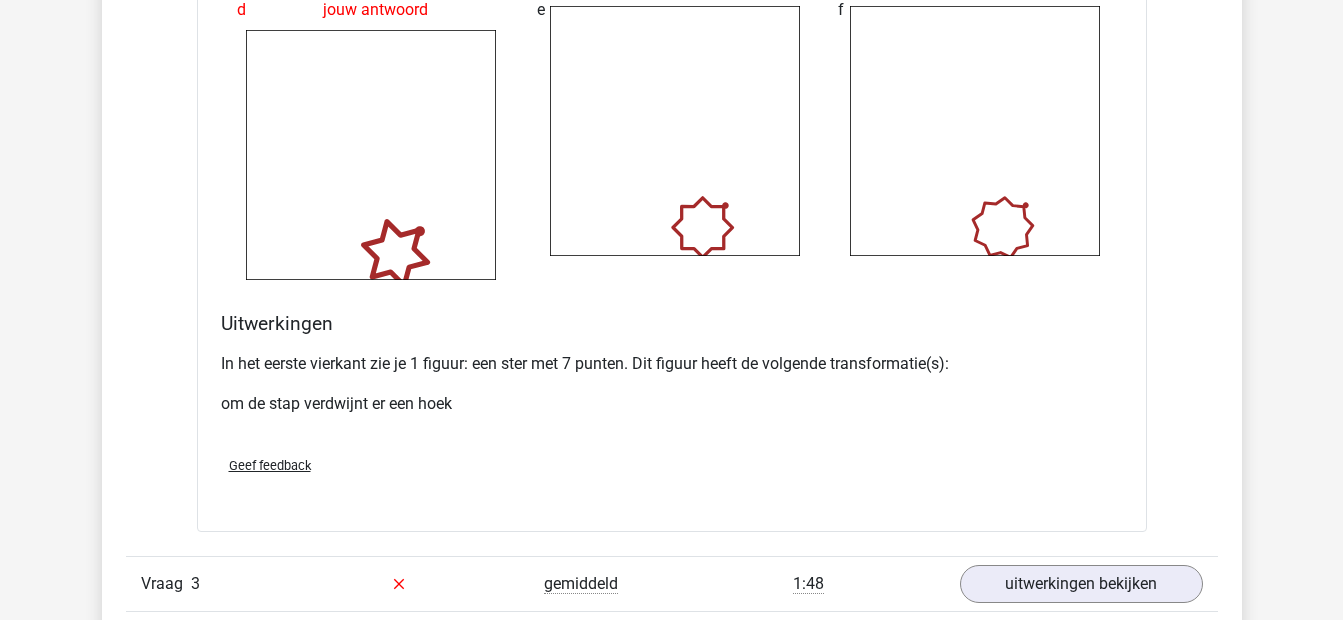 scroll, scrollTop: 2267, scrollLeft: 0, axis: vertical 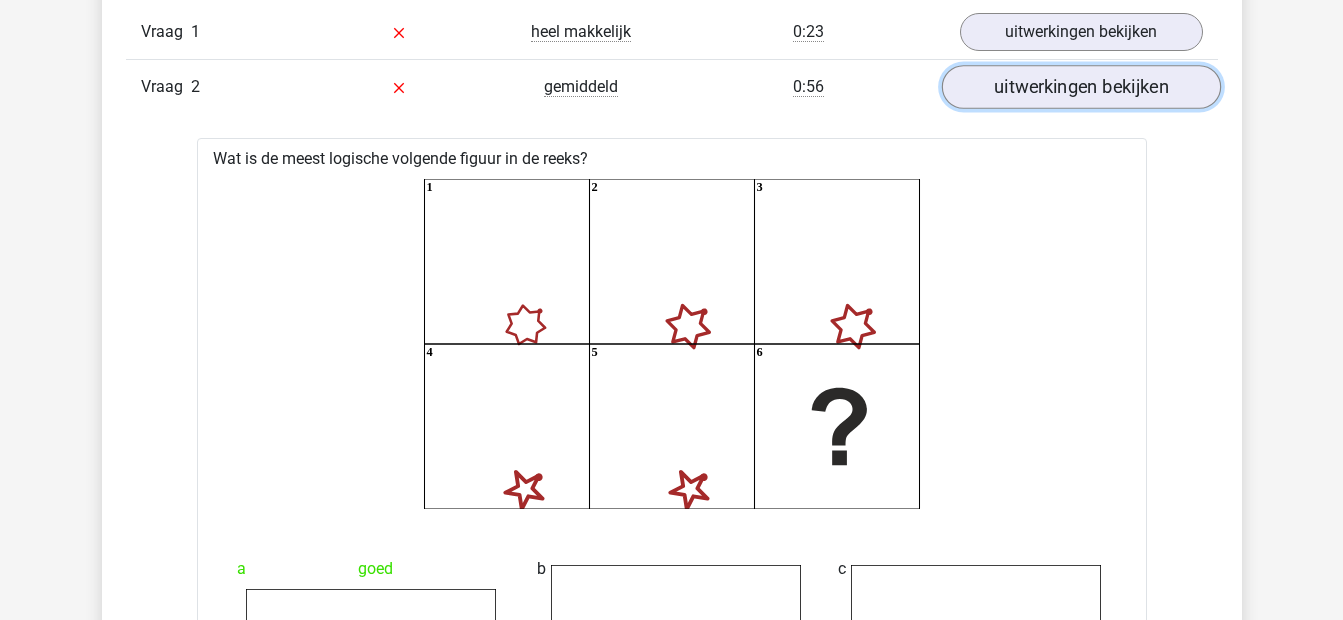 click on "uitwerkingen bekijken" at bounding box center (1080, 88) 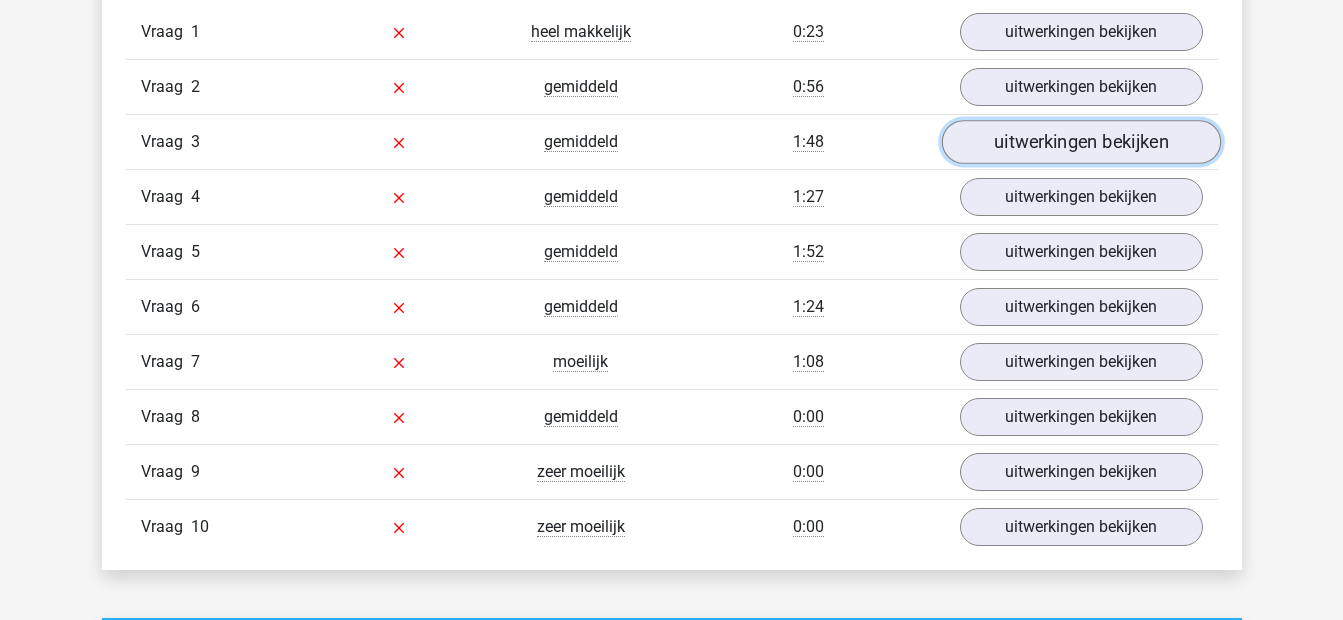 click on "uitwerkingen bekijken" at bounding box center (1080, 143) 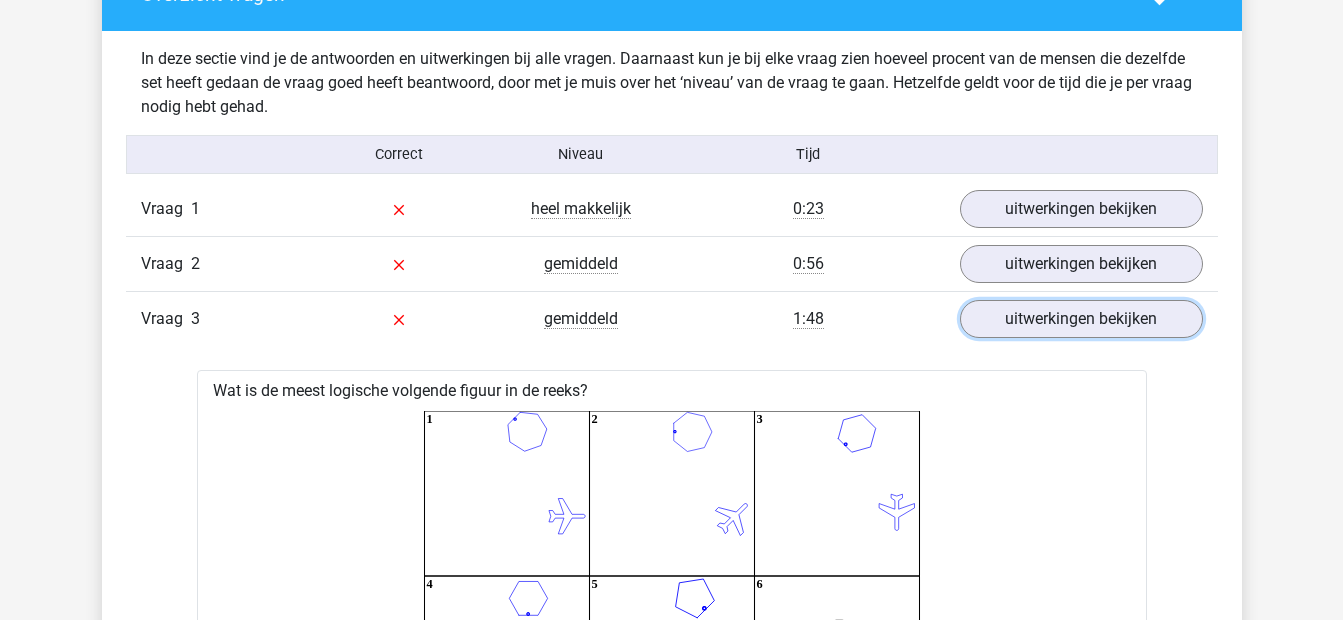 scroll, scrollTop: 1238, scrollLeft: 0, axis: vertical 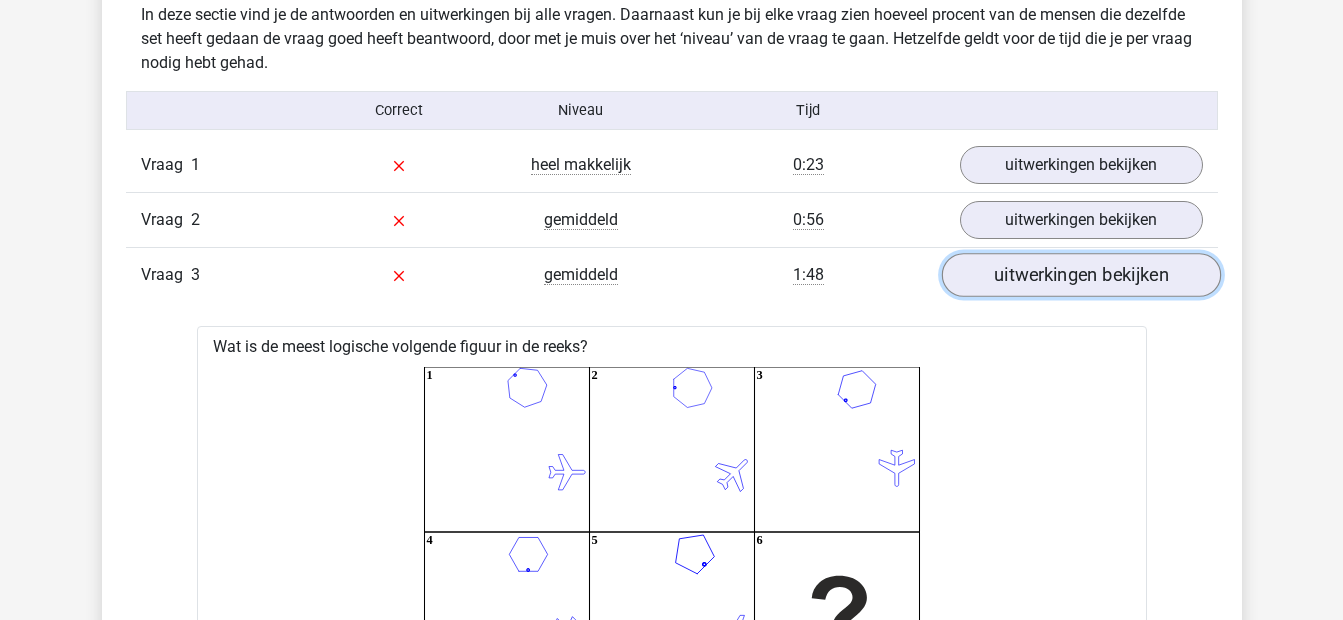 click on "uitwerkingen bekijken" at bounding box center [1080, 276] 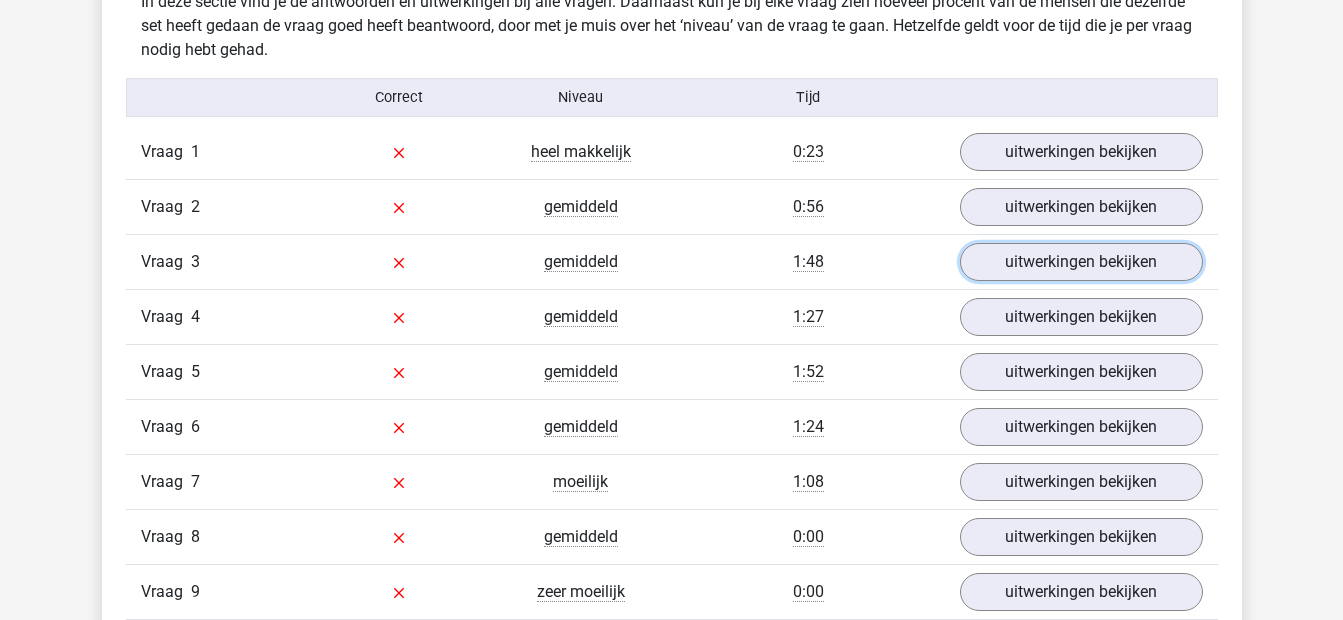 scroll, scrollTop: 1289, scrollLeft: 0, axis: vertical 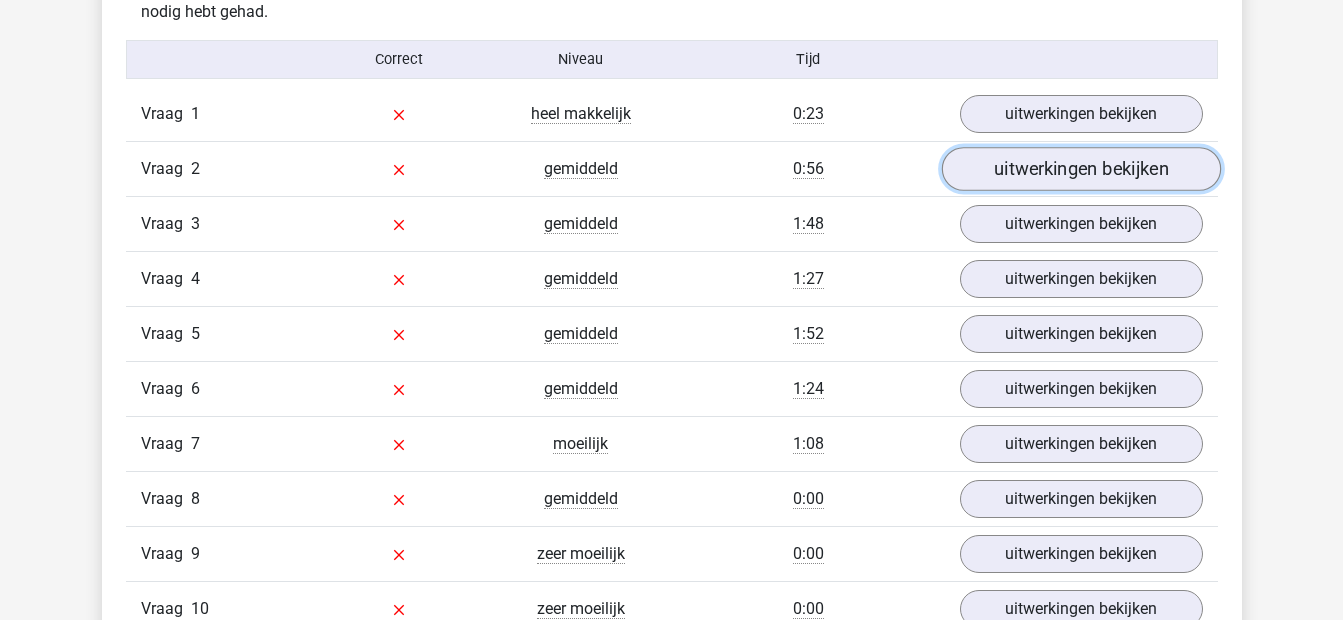 click on "uitwerkingen bekijken" at bounding box center (1080, 170) 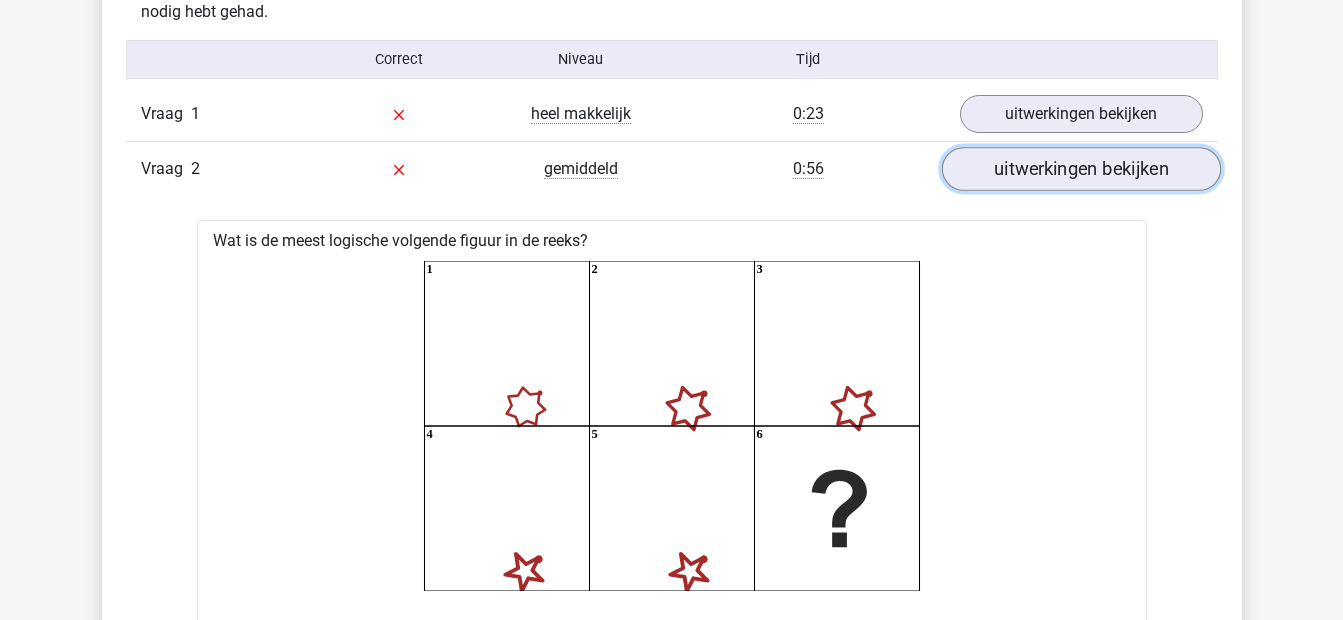 click on "uitwerkingen bekijken" at bounding box center [1080, 170] 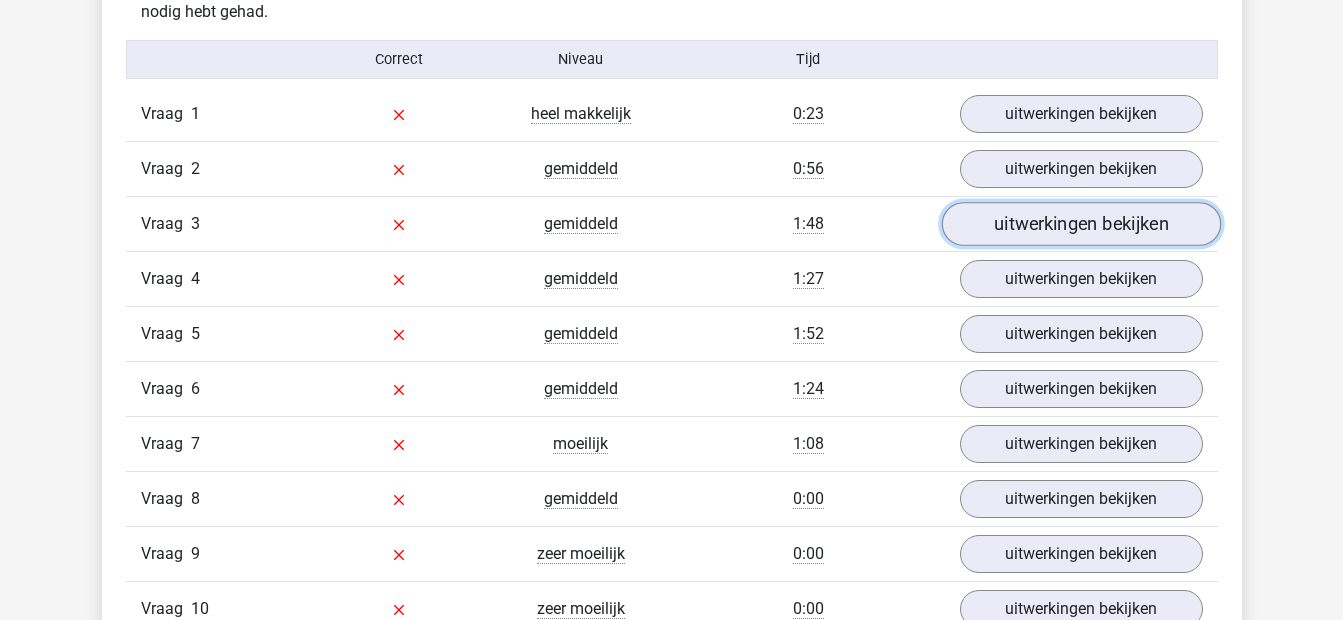 click on "uitwerkingen bekijken" at bounding box center [1080, 225] 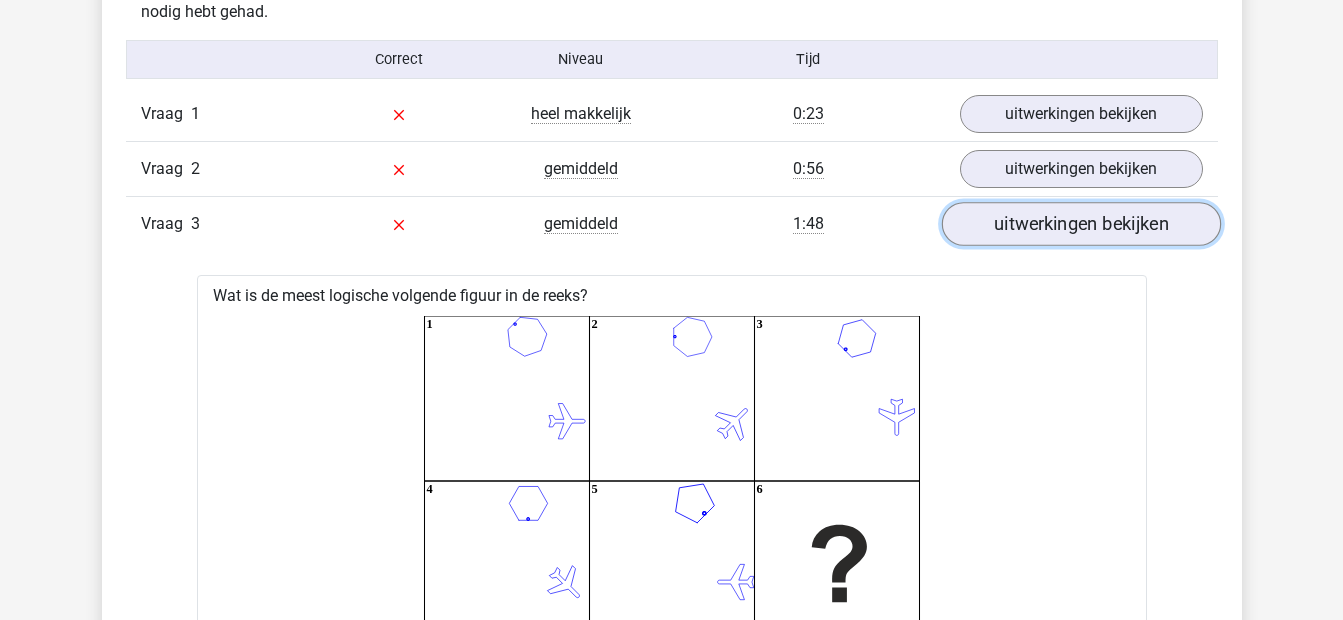 click on "uitwerkingen bekijken" at bounding box center [1080, 225] 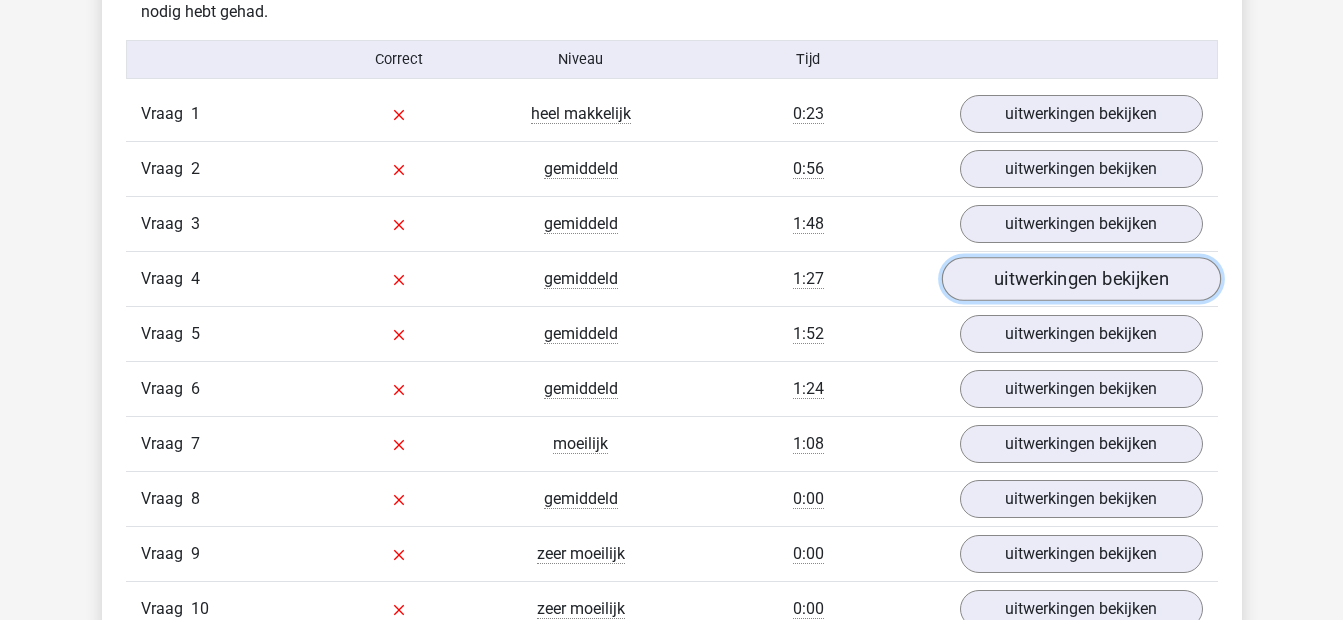 click on "uitwerkingen bekijken" at bounding box center [1080, 280] 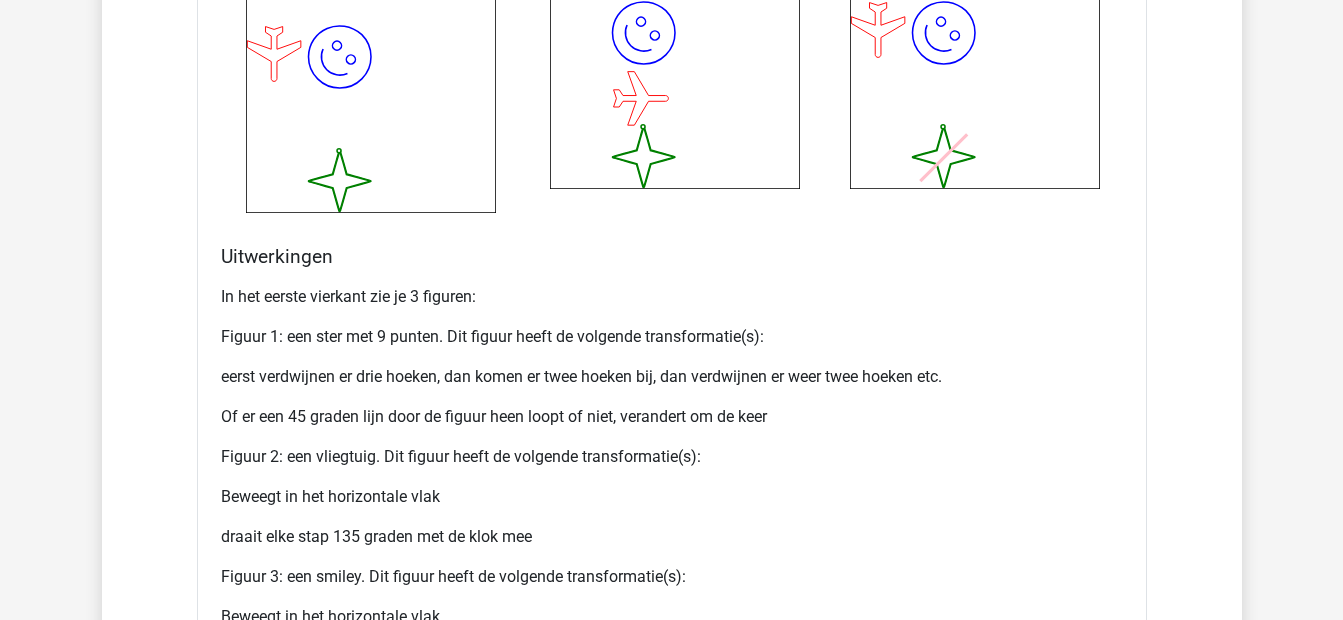 scroll, scrollTop: 2489, scrollLeft: 0, axis: vertical 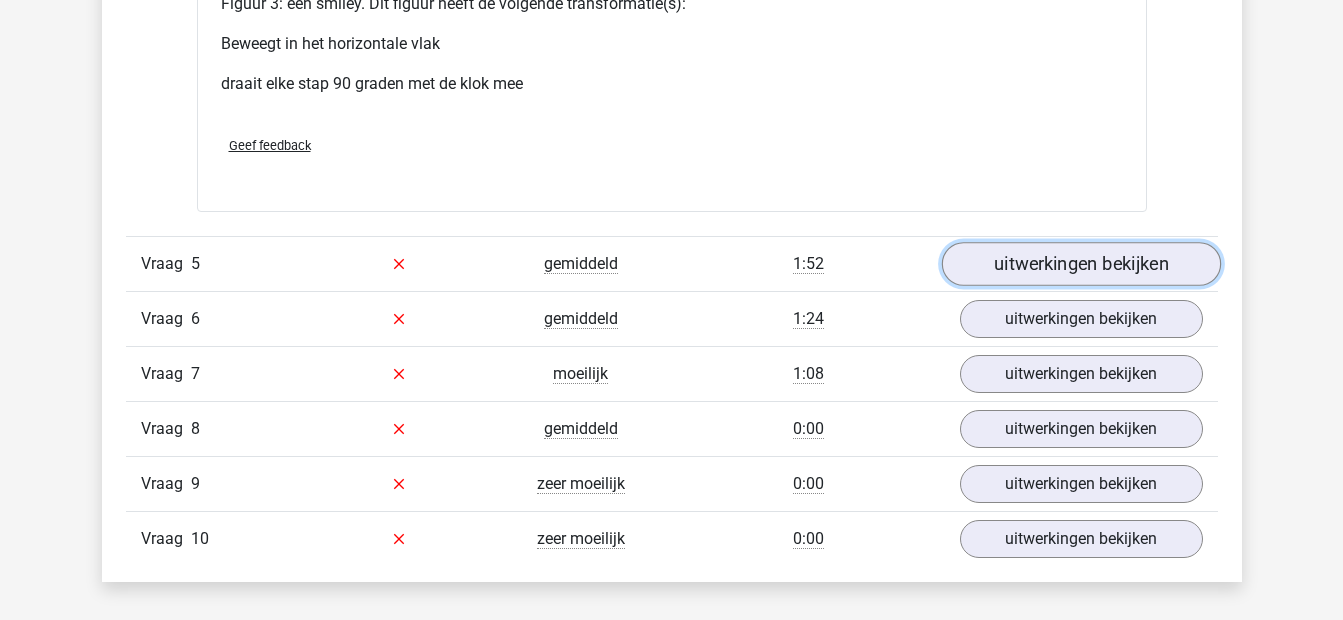 click on "uitwerkingen bekijken" at bounding box center (1080, 264) 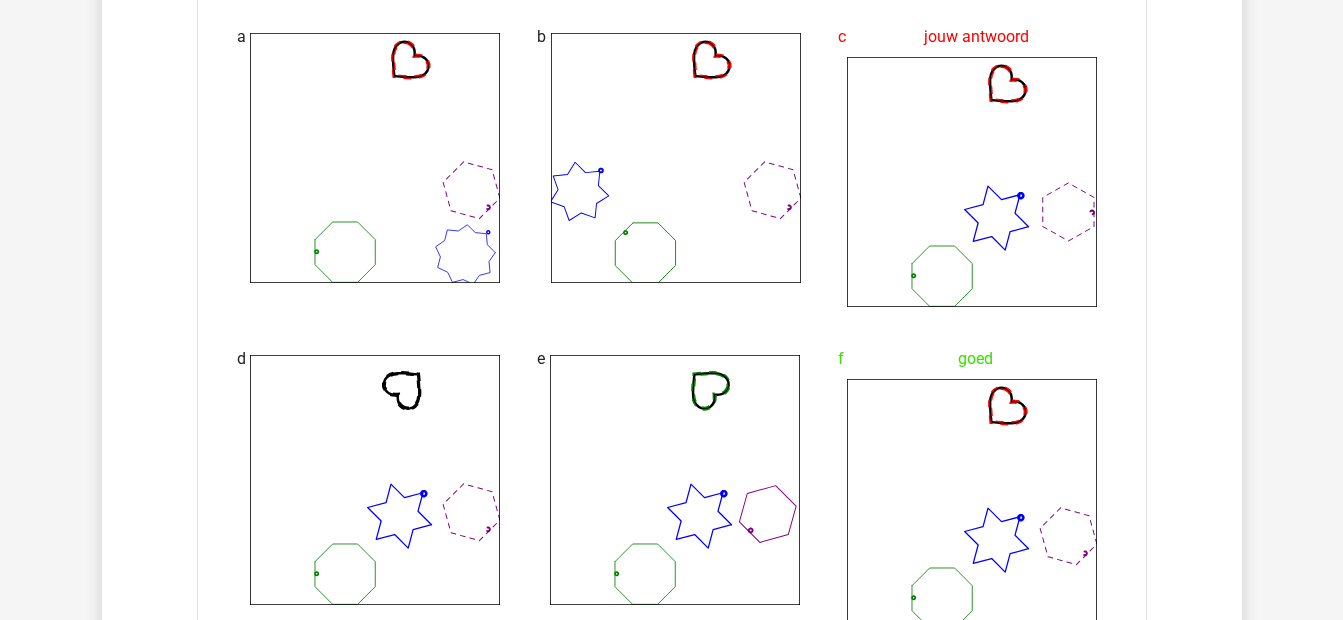 scroll, scrollTop: 3669, scrollLeft: 0, axis: vertical 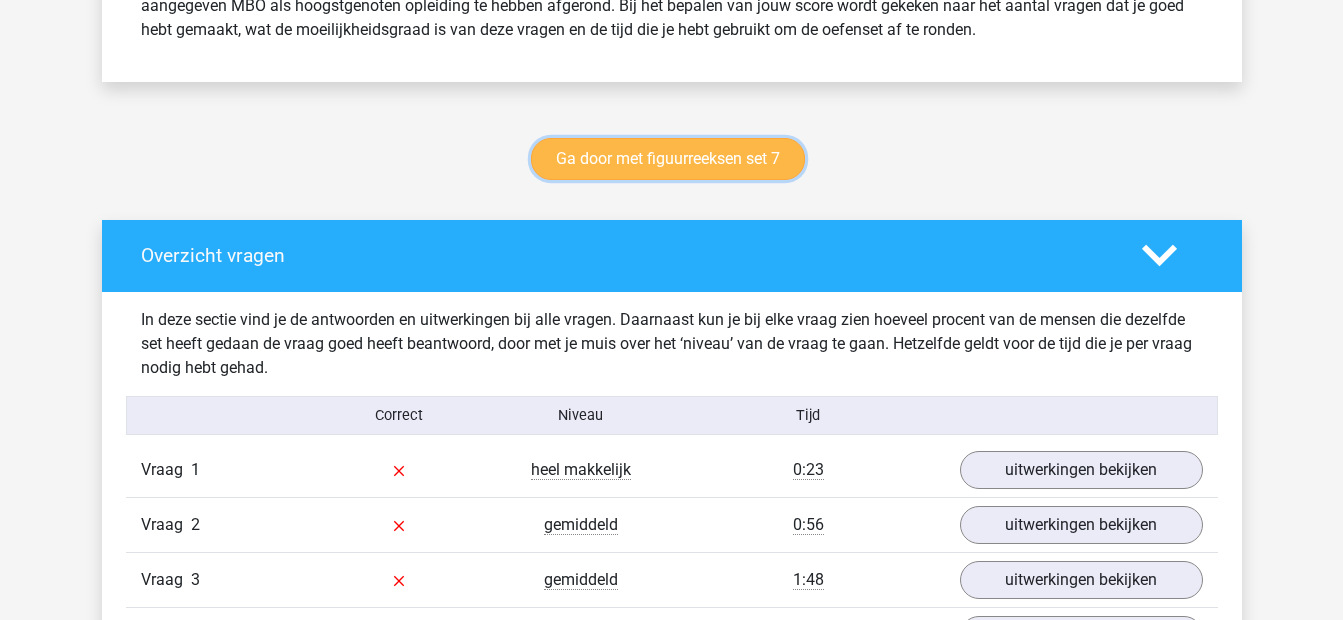 click on "Ga door met figuurreeksen set 7" at bounding box center (668, 159) 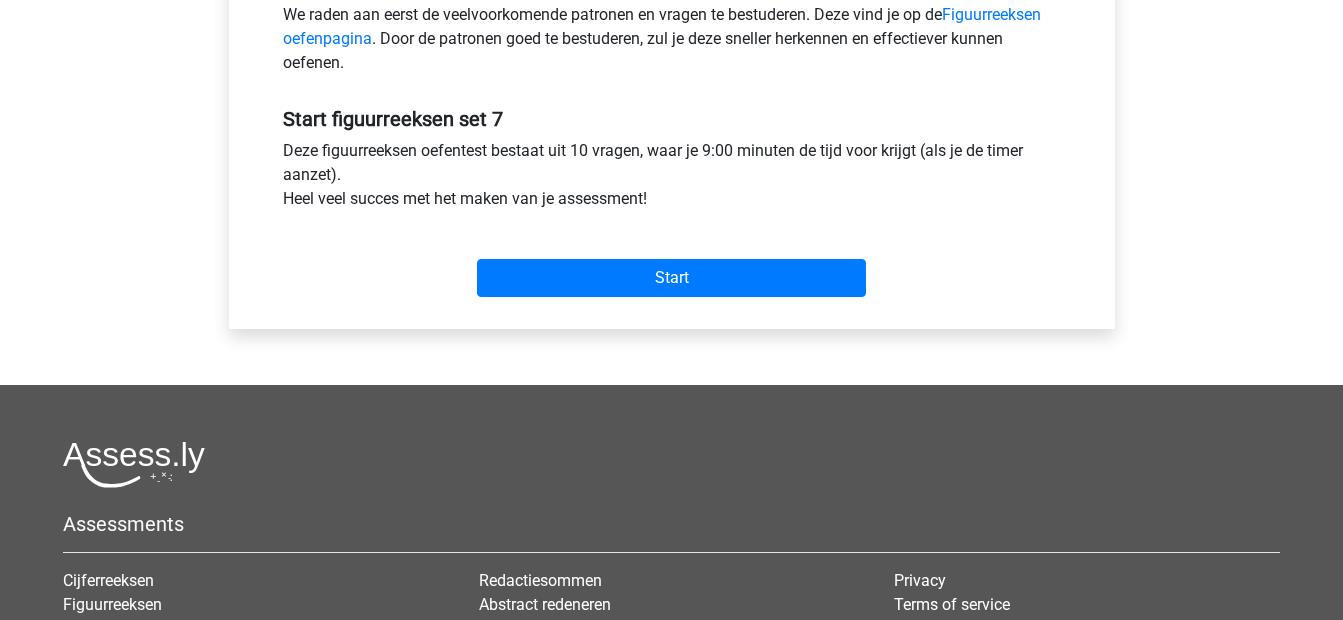 scroll, scrollTop: 0, scrollLeft: 0, axis: both 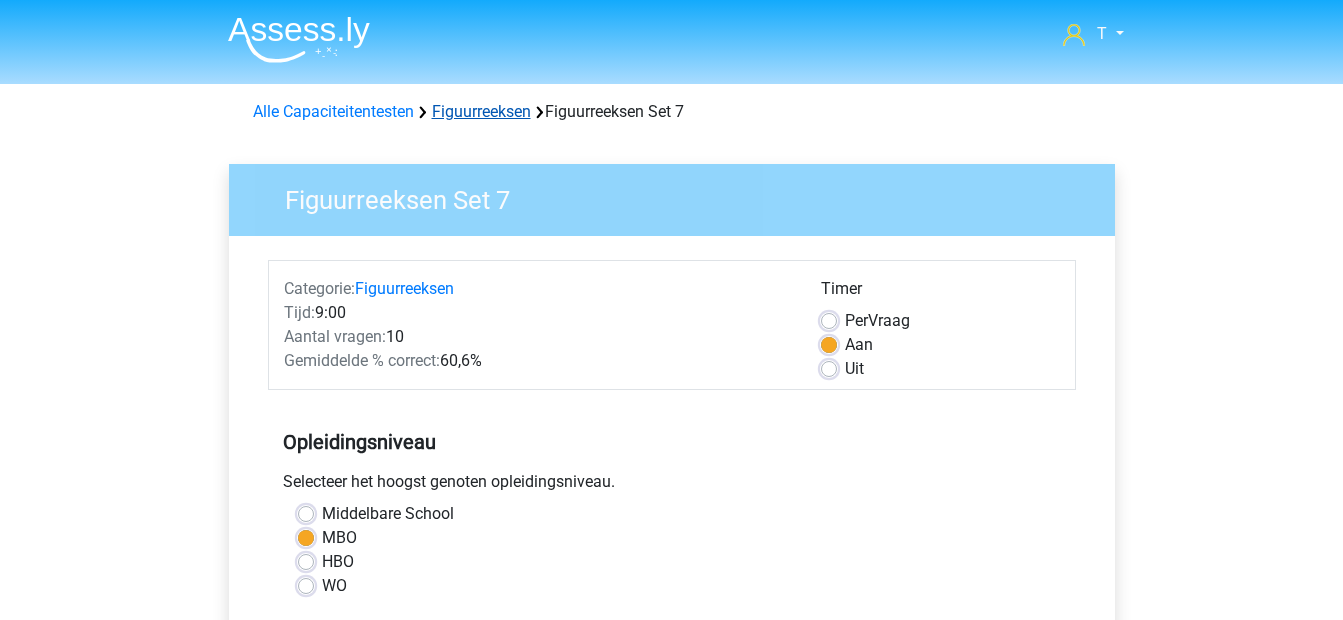 click on "Figuurreeksen" at bounding box center (481, 111) 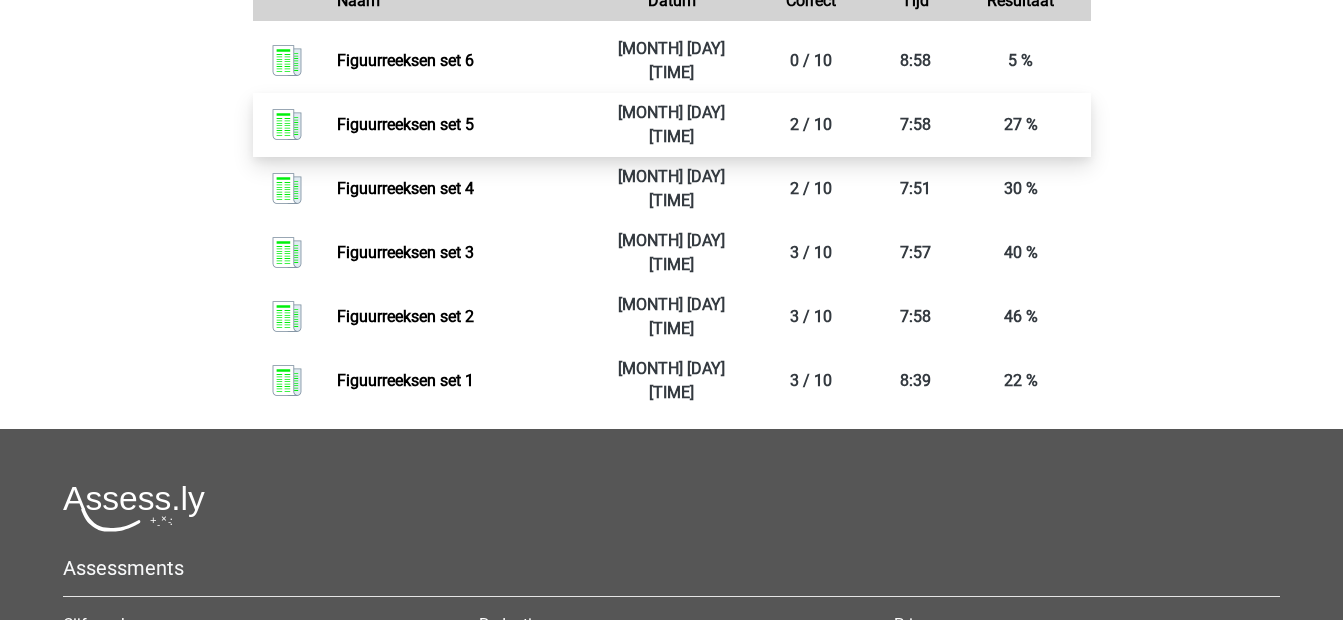scroll, scrollTop: 830, scrollLeft: 0, axis: vertical 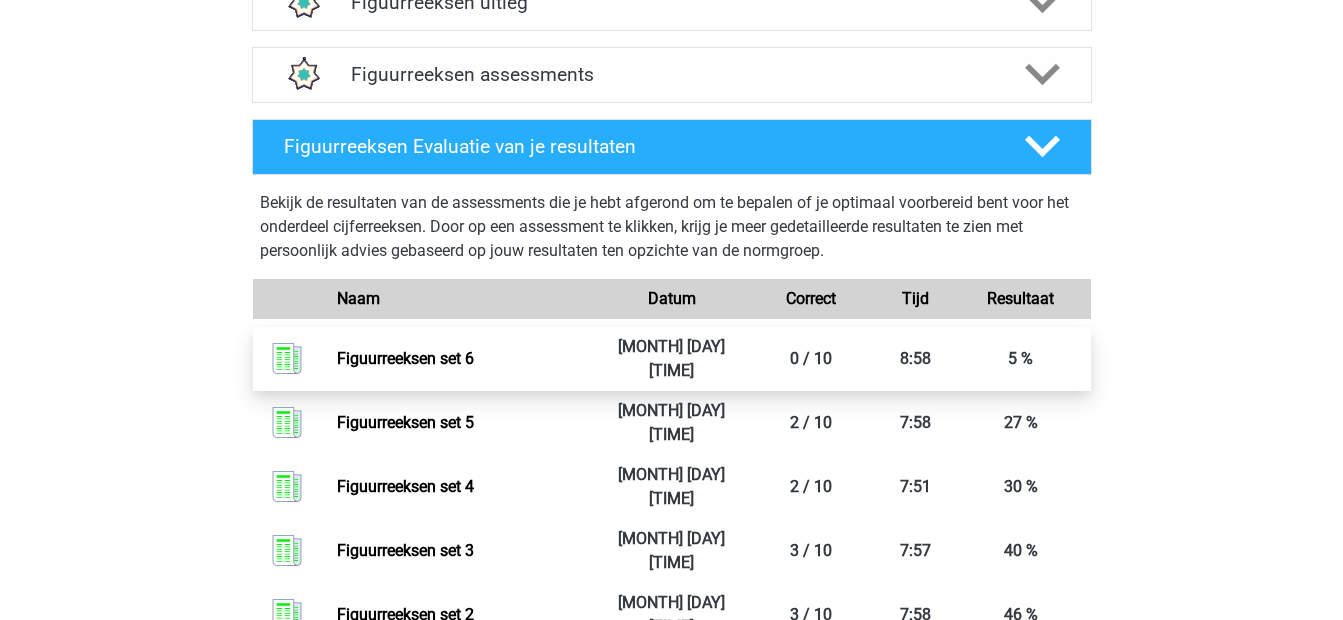 click on "Figuurreeksen set 6" at bounding box center [405, 358] 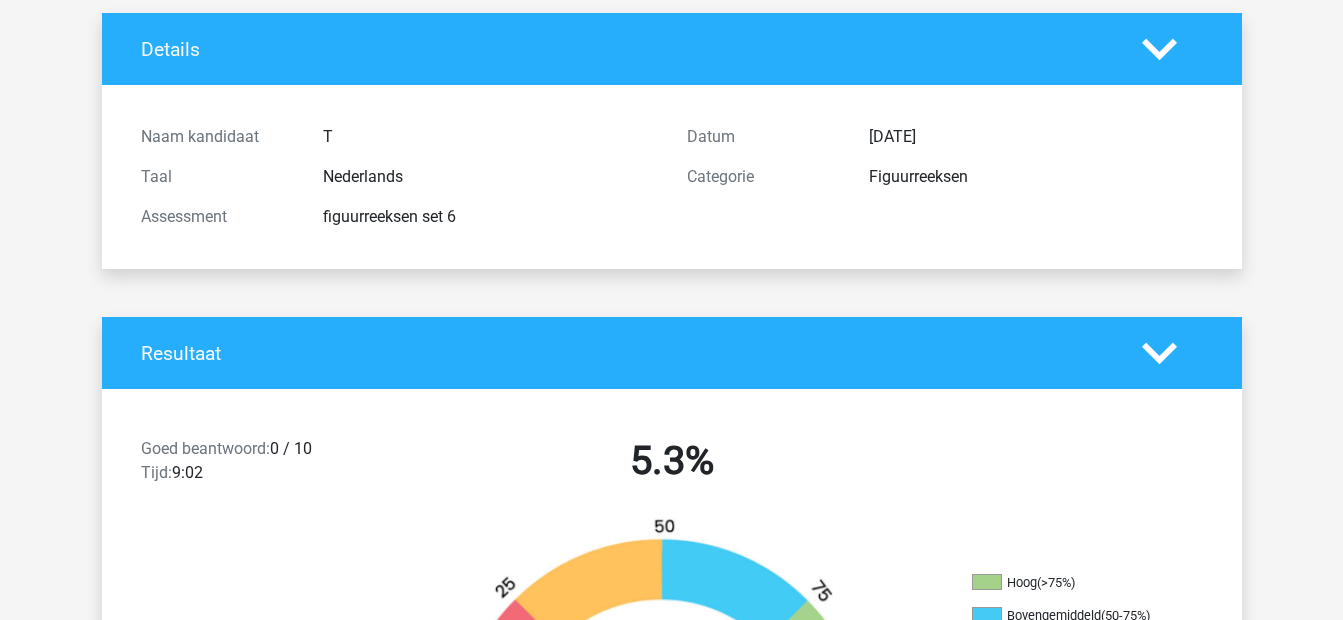 scroll, scrollTop: 400, scrollLeft: 0, axis: vertical 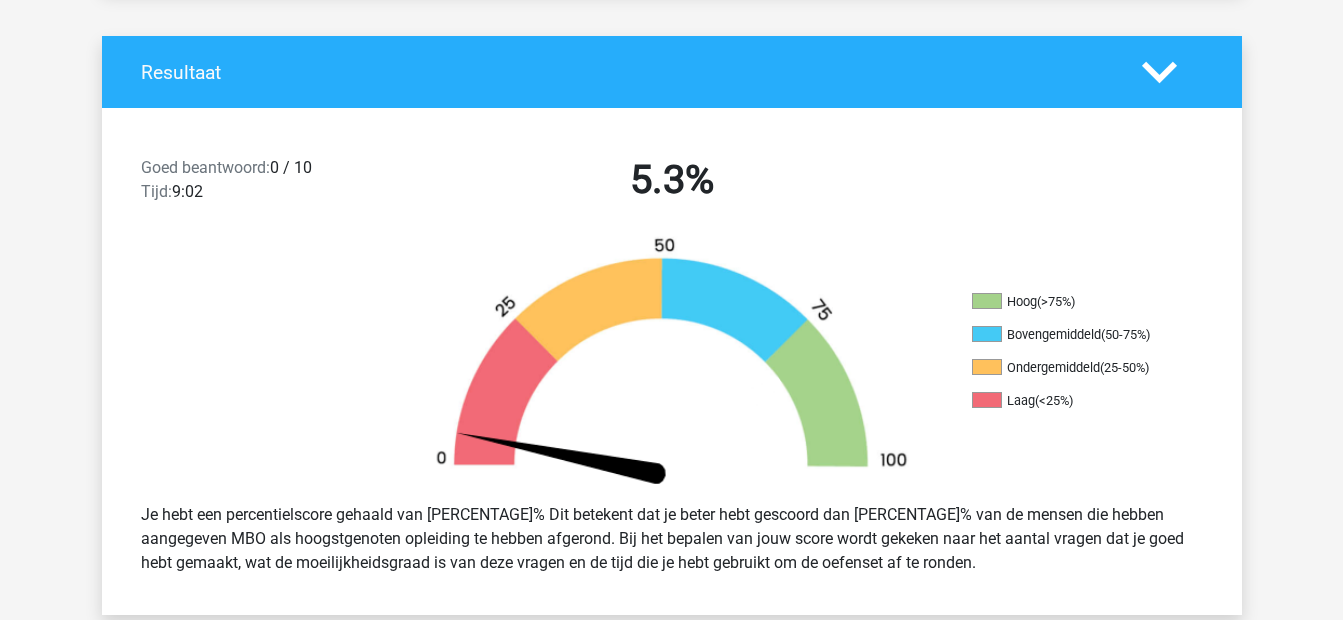 click 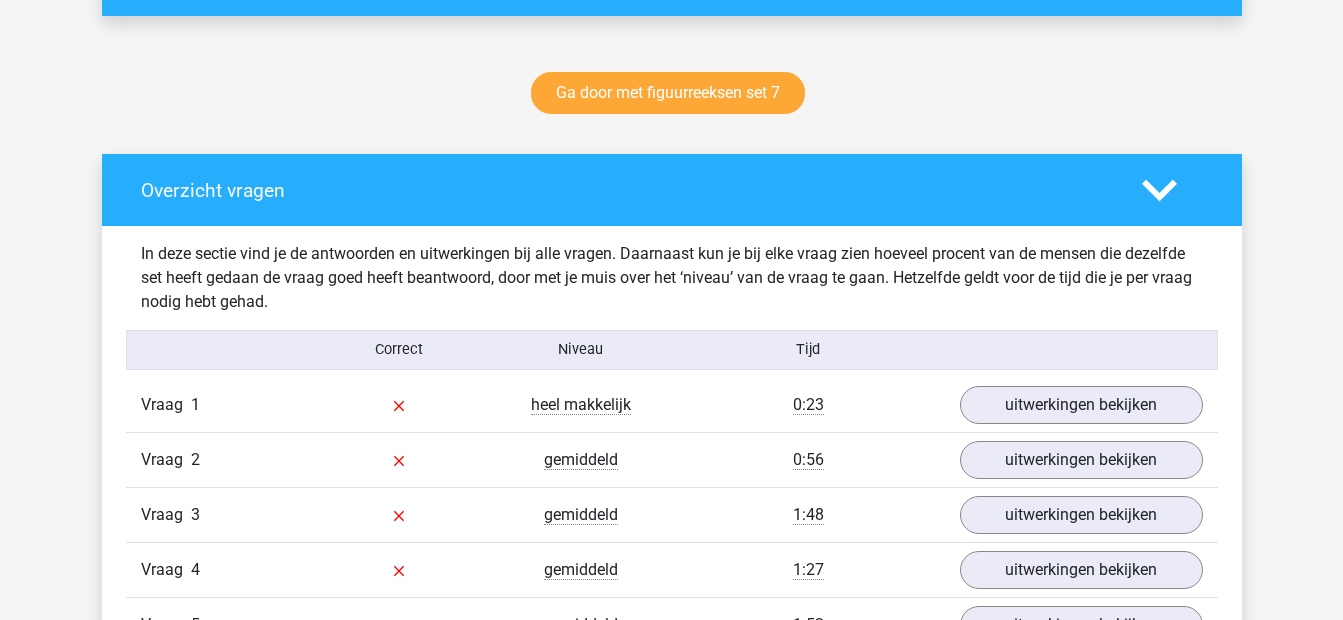 scroll, scrollTop: 533, scrollLeft: 0, axis: vertical 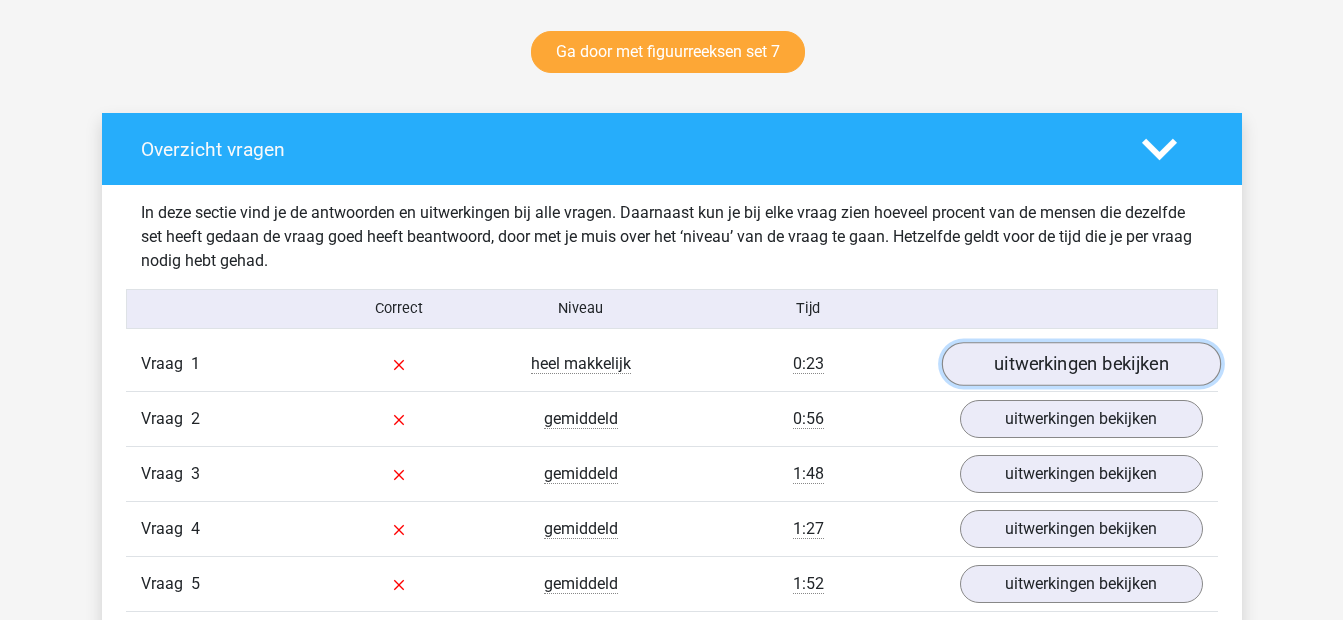 click on "uitwerkingen bekijken" at bounding box center [1080, 364] 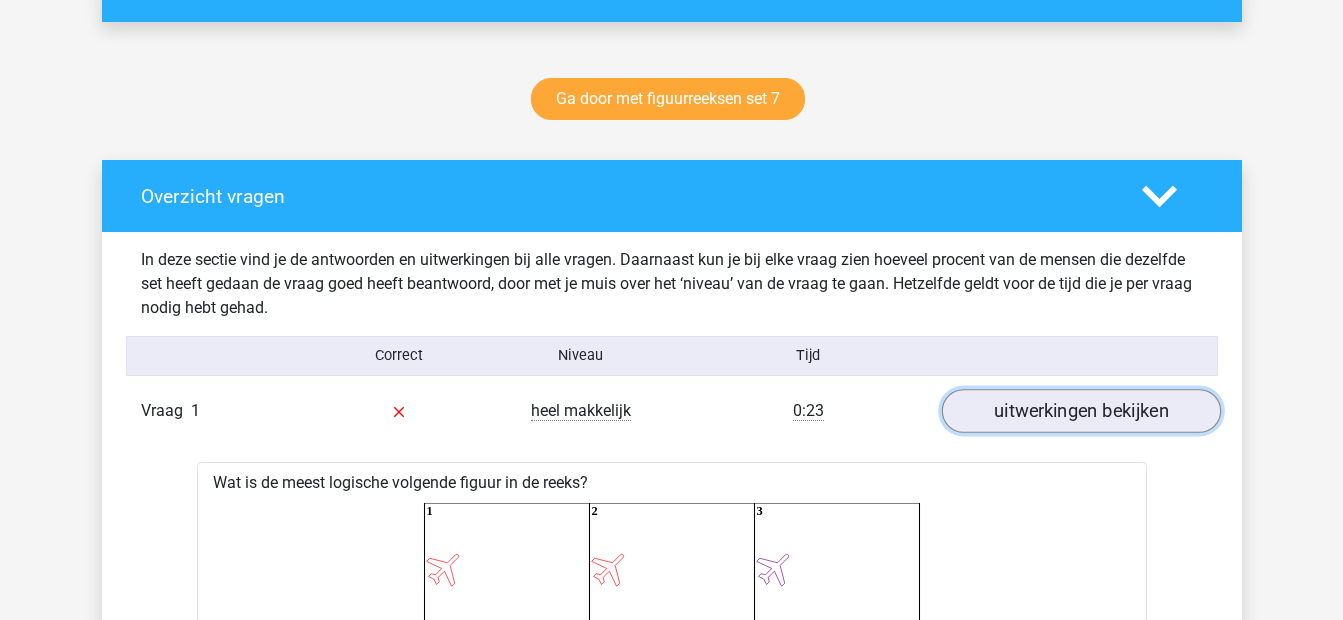 scroll, scrollTop: 0, scrollLeft: 0, axis: both 